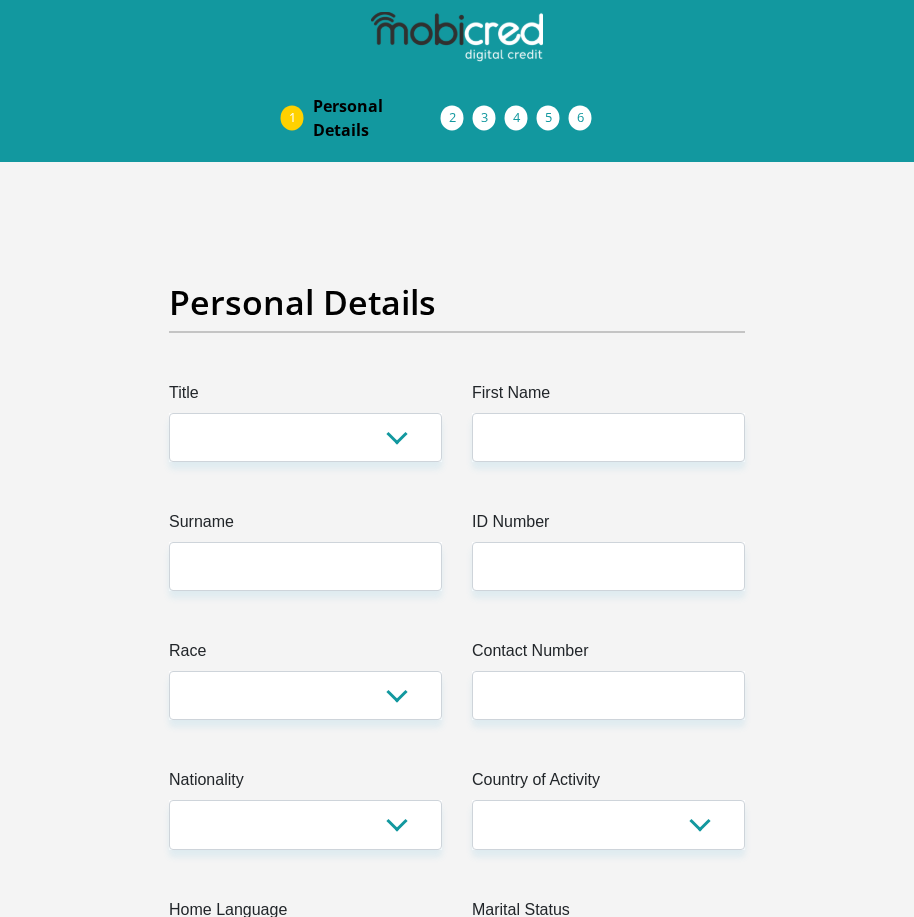 scroll, scrollTop: 0, scrollLeft: 0, axis: both 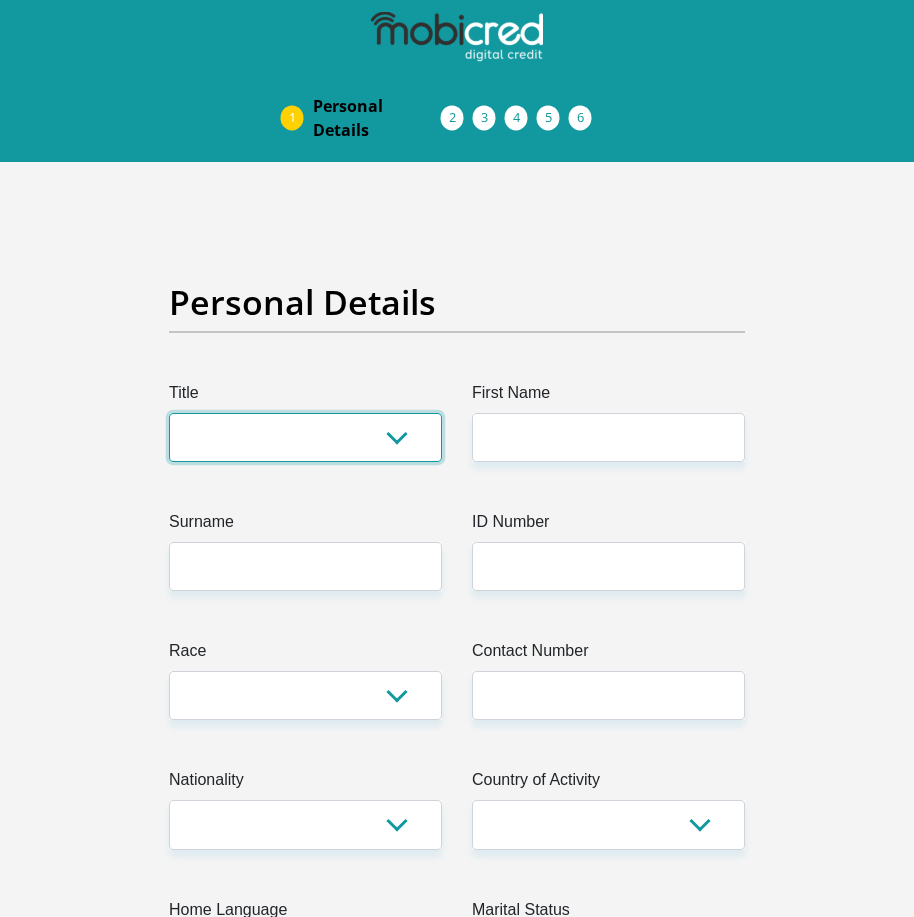 click on "Mr
Ms
Mrs
Dr
[PERSON_NAME]" at bounding box center [305, 437] 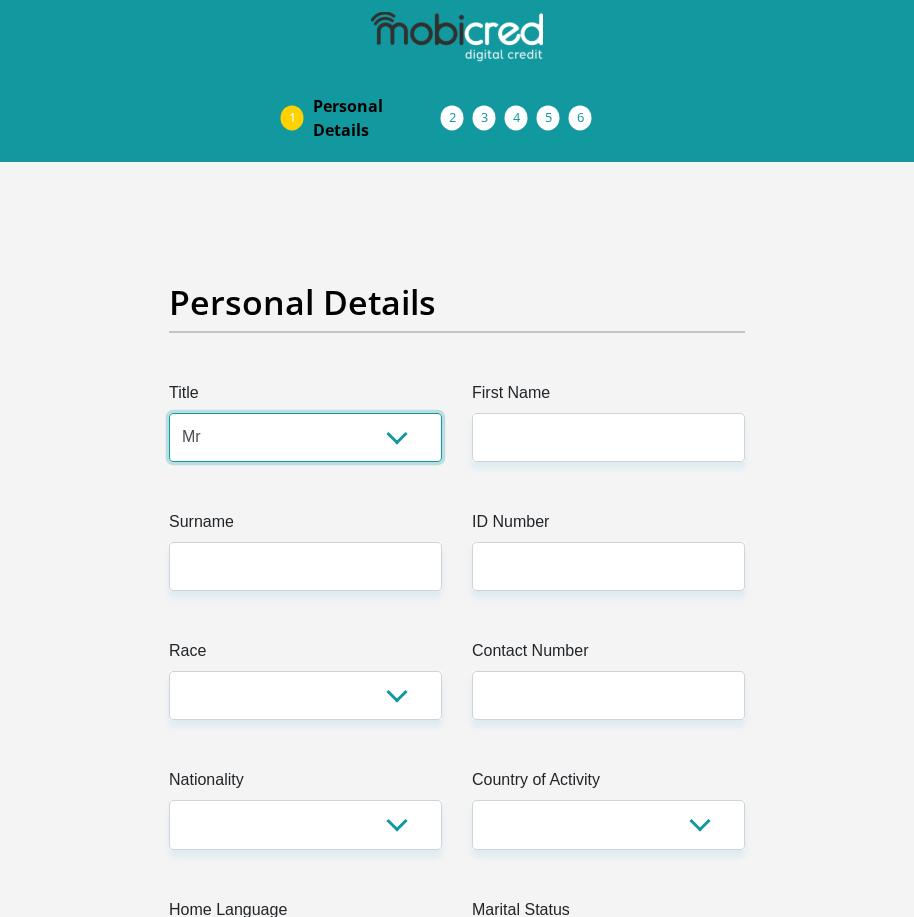 click on "Mr
Ms
Mrs
Dr
[PERSON_NAME]" at bounding box center [305, 437] 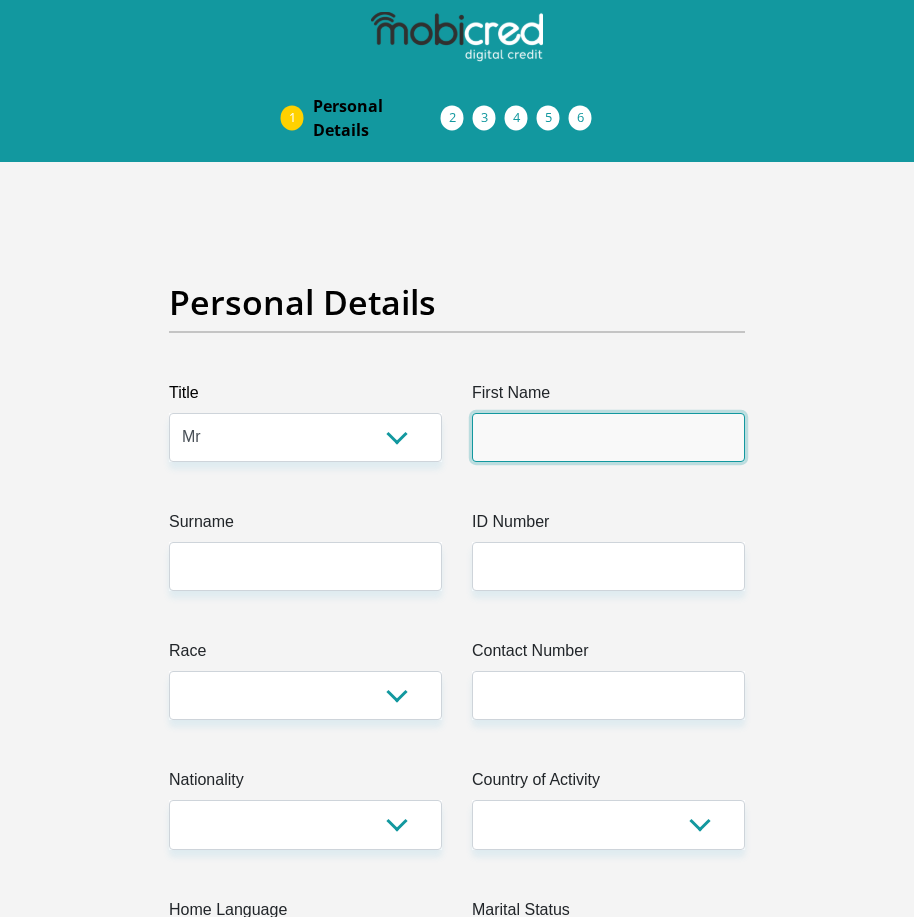 click on "First Name" at bounding box center [608, 437] 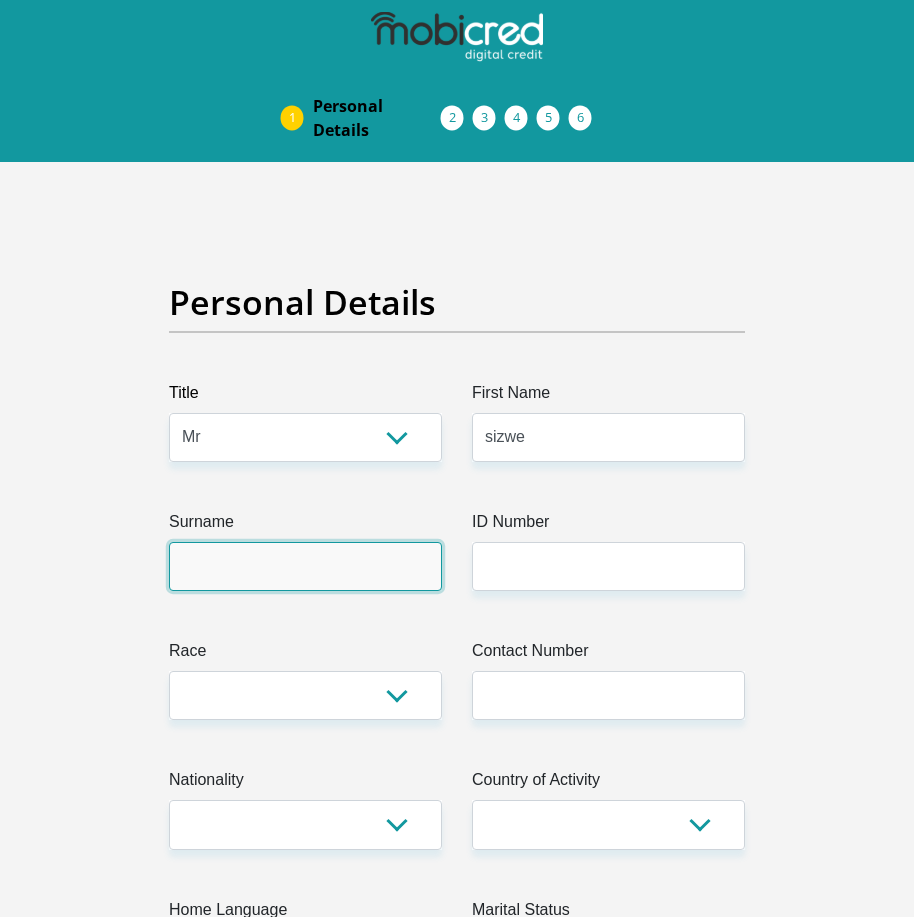 type on "ndwandwe" 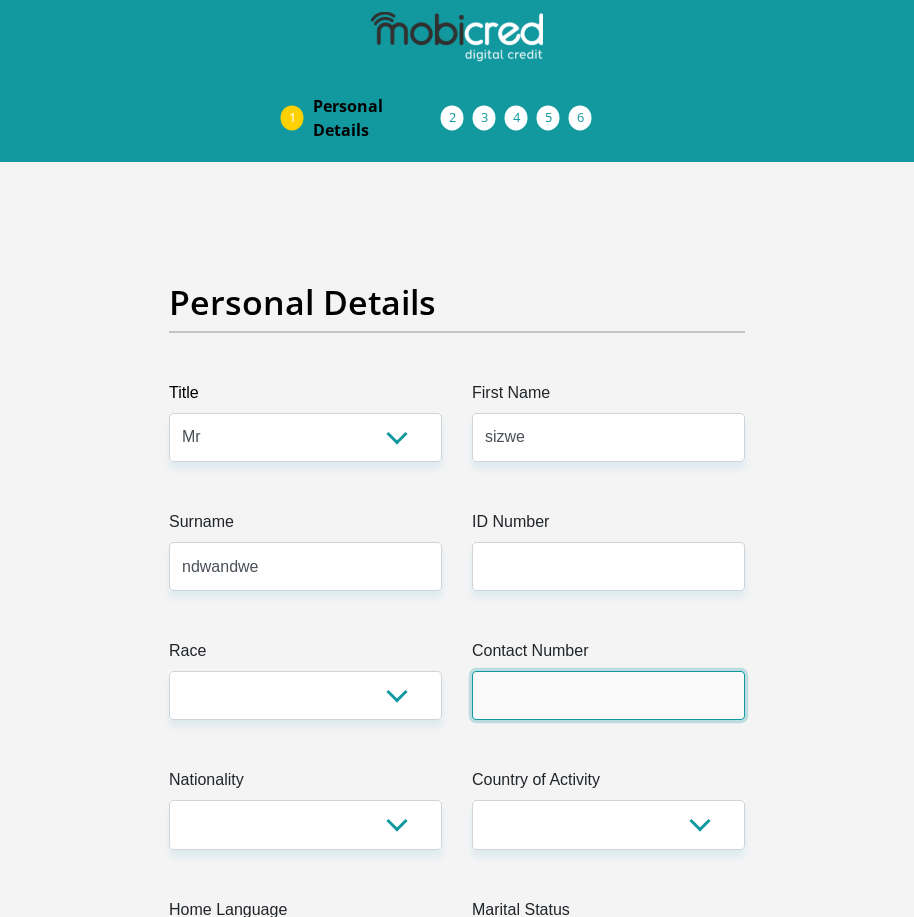 type on "0628701608" 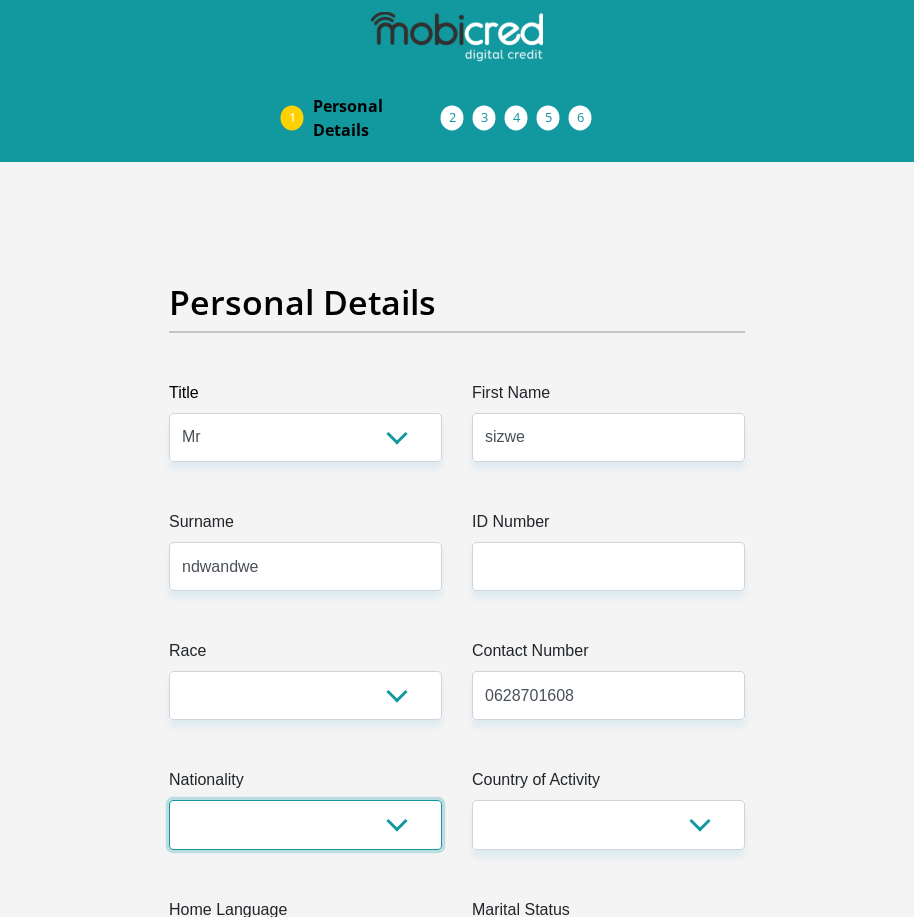 select on "ZAF" 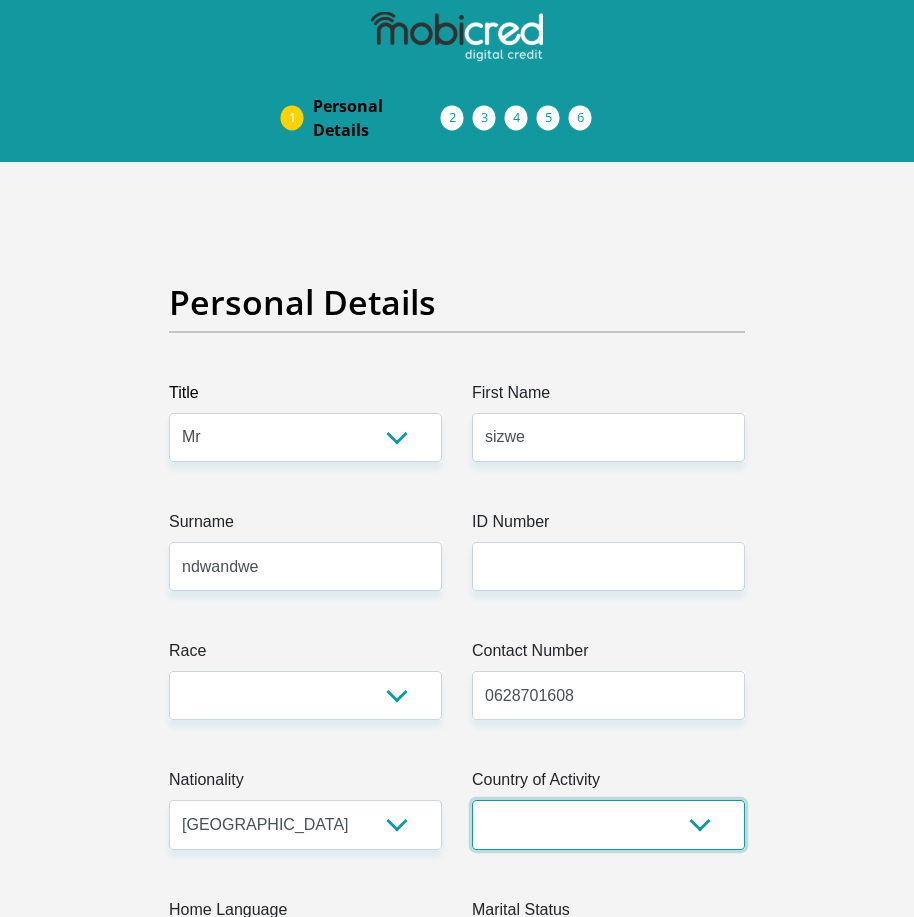 select on "ZAF" 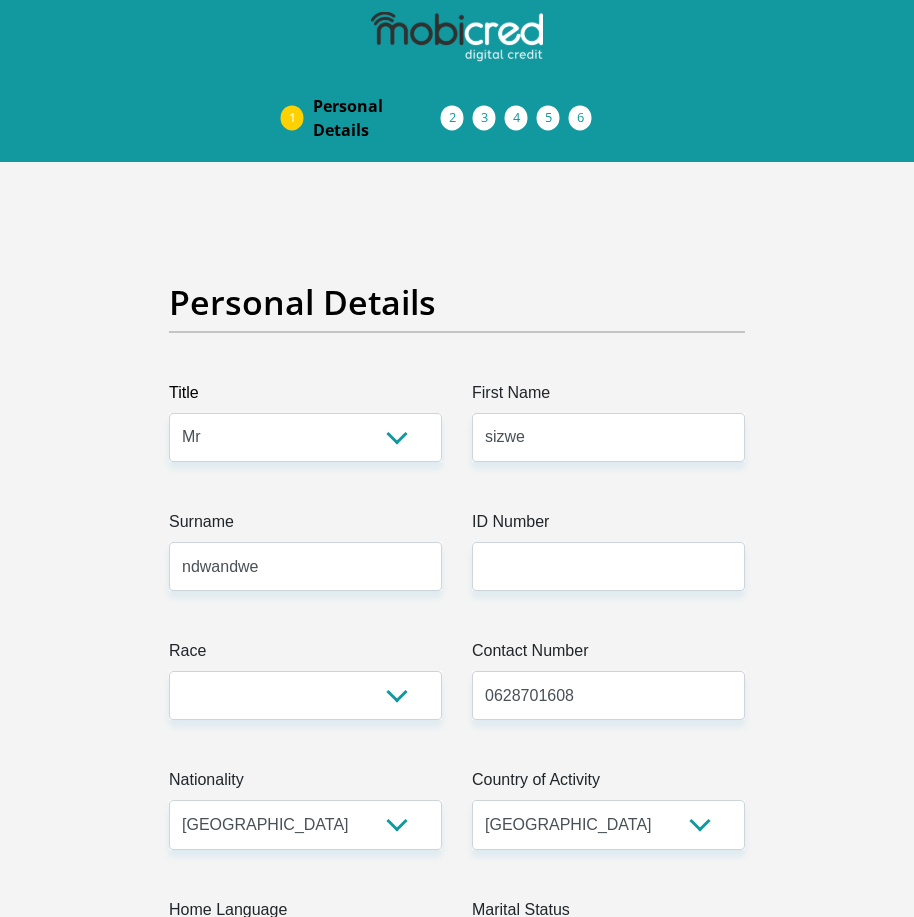 type on "[STREET_ADDRESS][PERSON_NAME]" 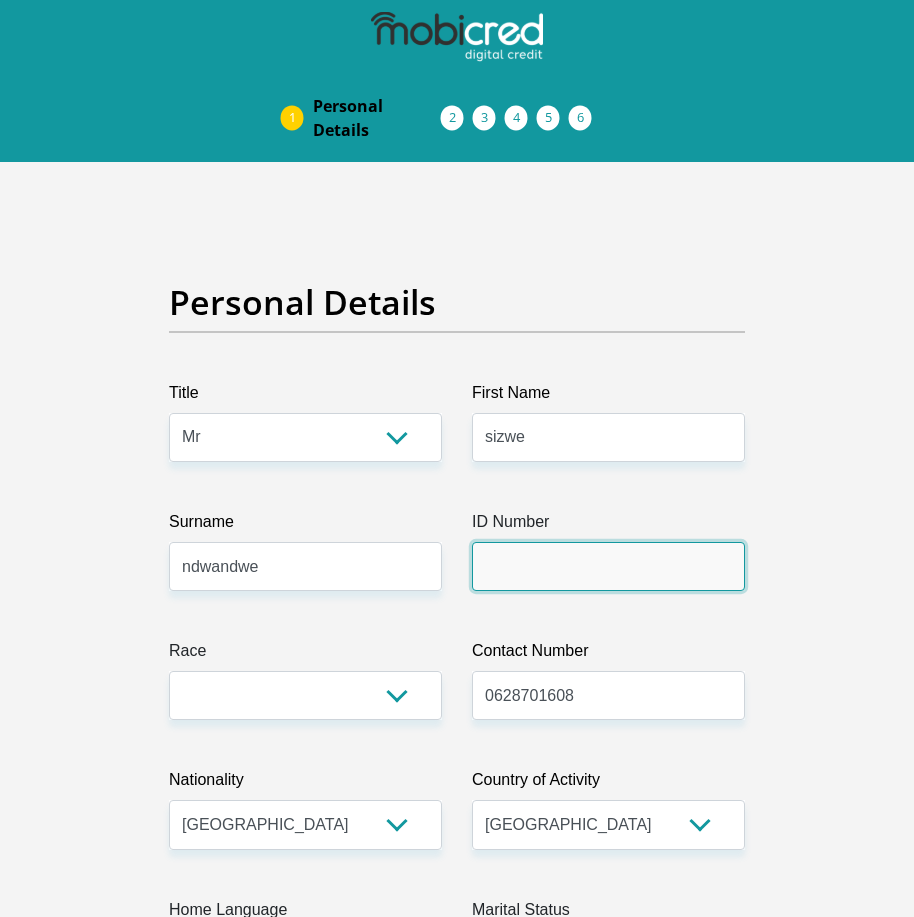 click on "ID Number" at bounding box center (608, 566) 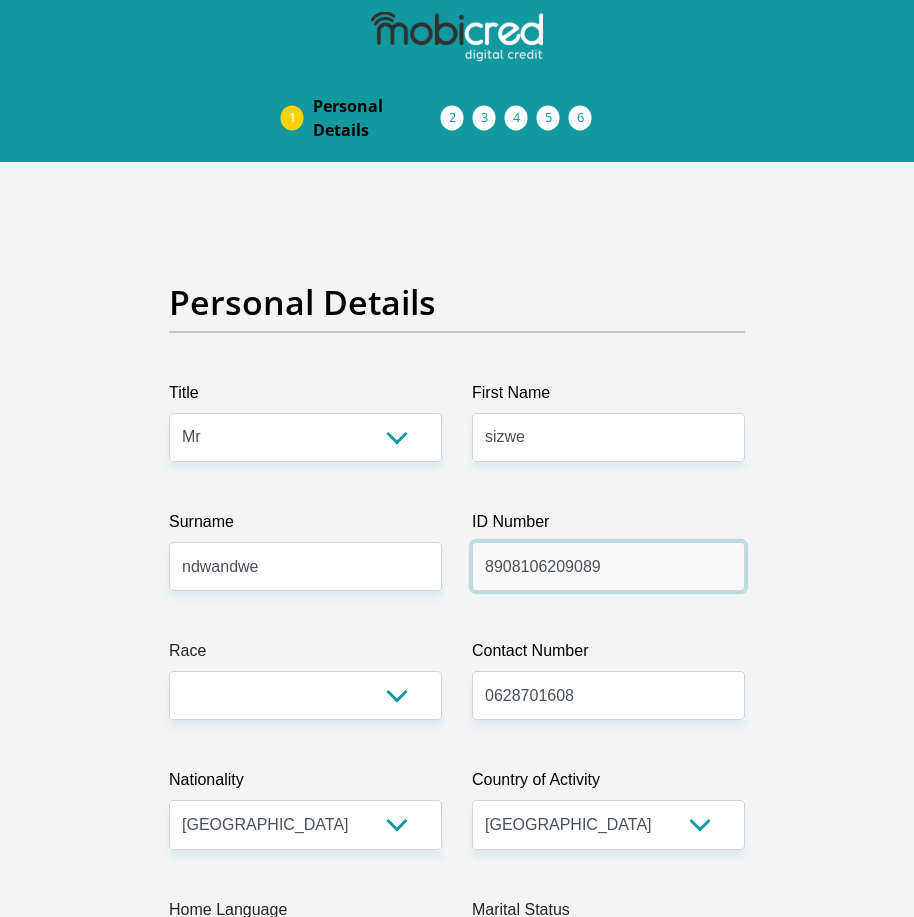 type on "8908106209089" 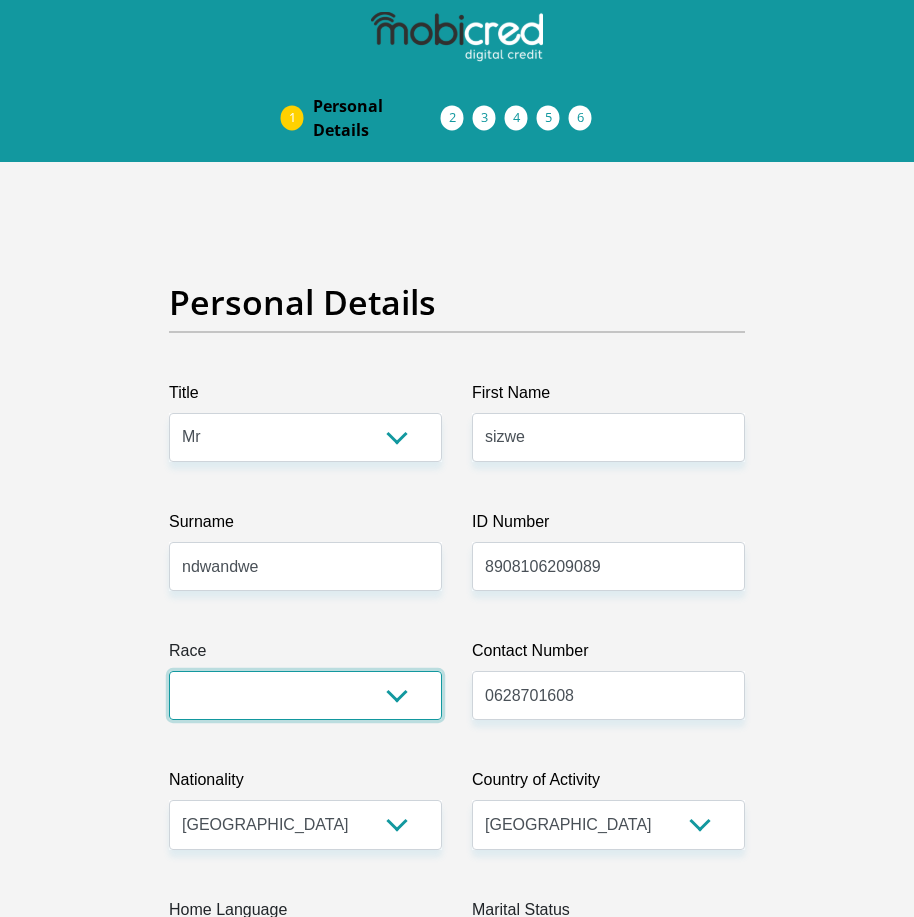 click on "Black
Coloured
Indian
White
Other" at bounding box center (305, 695) 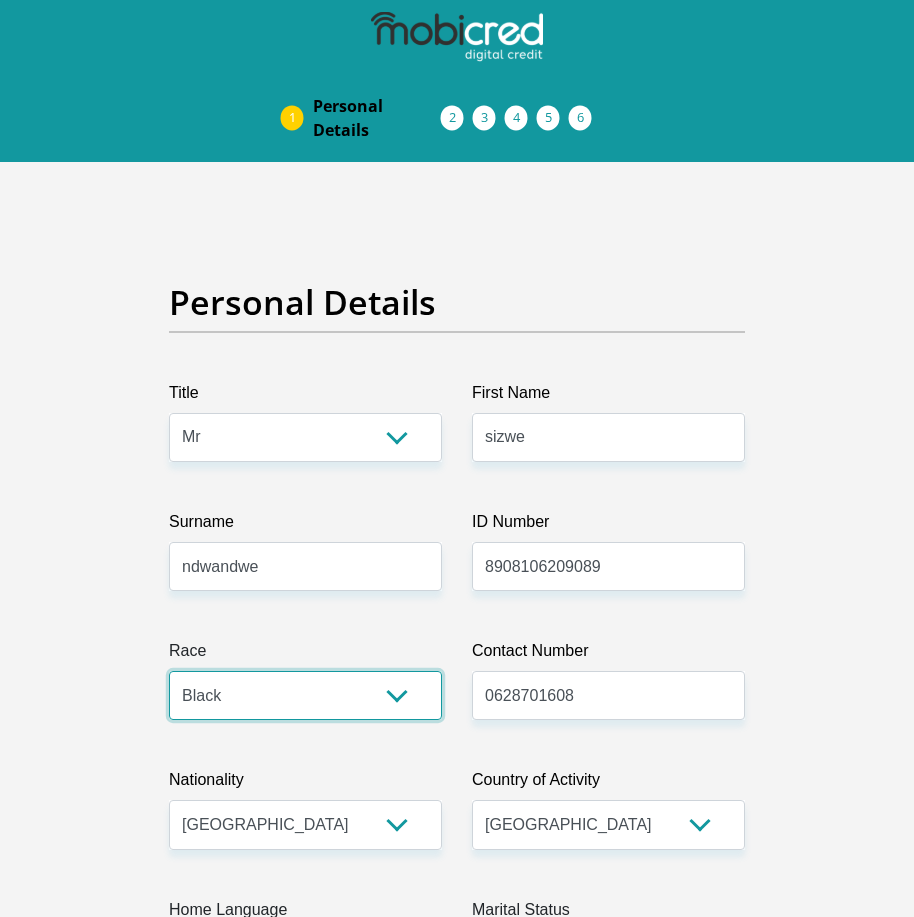 click on "Black
Coloured
Indian
White
Other" at bounding box center [305, 695] 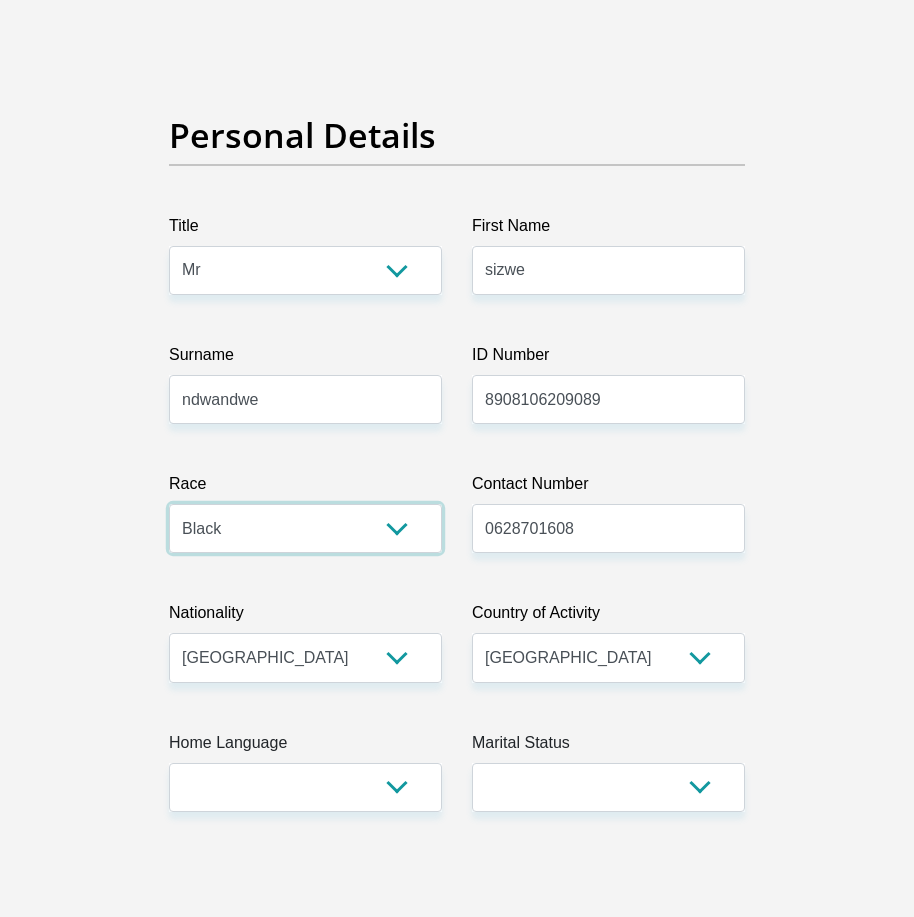 scroll, scrollTop: 333, scrollLeft: 0, axis: vertical 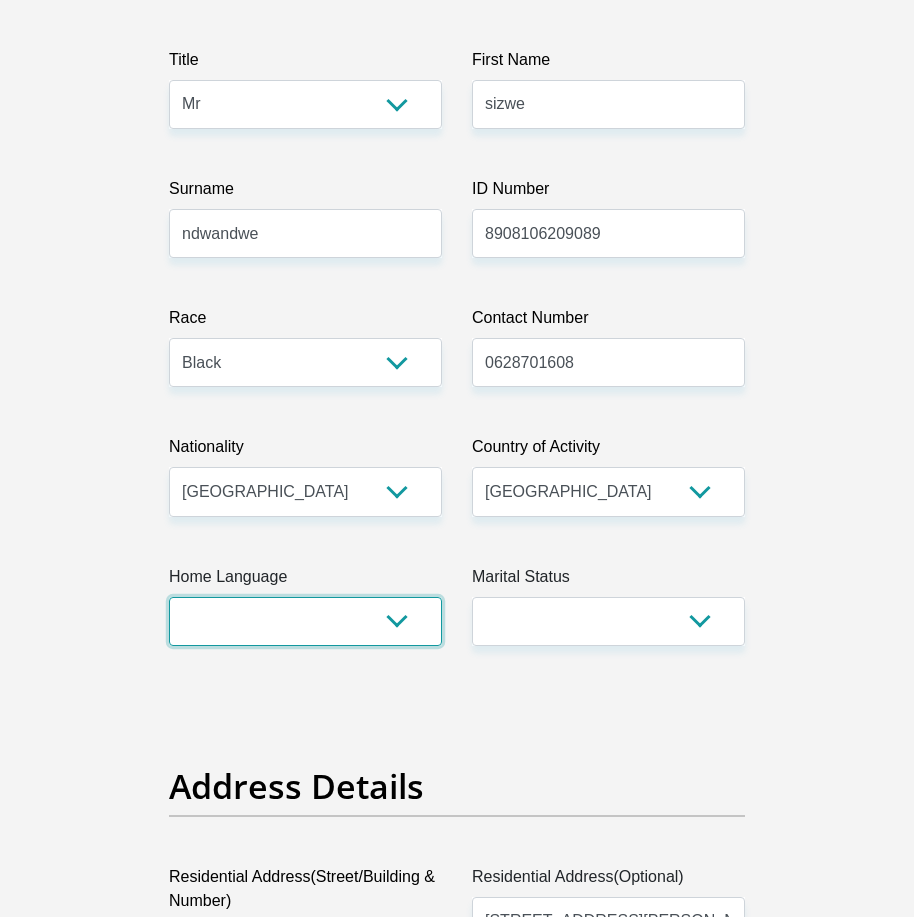 click on "Afrikaans
English
Sepedi
South Ndebele
Southern Sotho
Swati
Tsonga
Tswana
Venda
Xhosa
Zulu
Other" at bounding box center [305, 621] 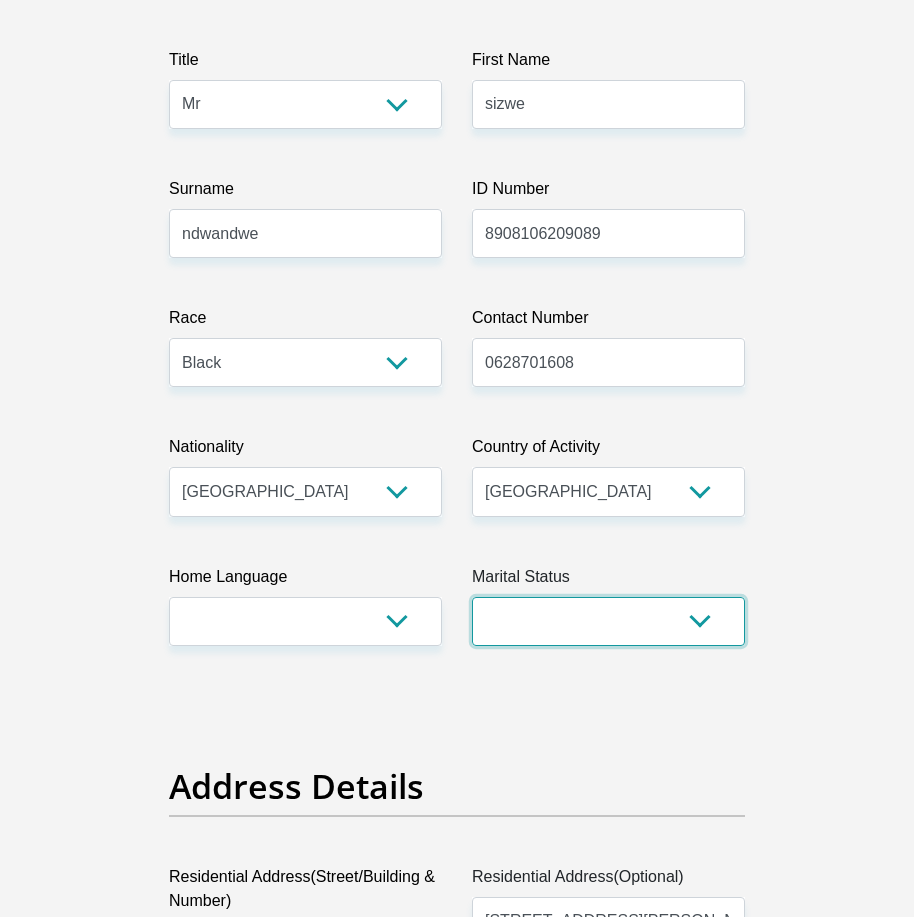 click on "Married ANC
Single
Divorced
Widowed
Married COP or Customary Law" at bounding box center [608, 621] 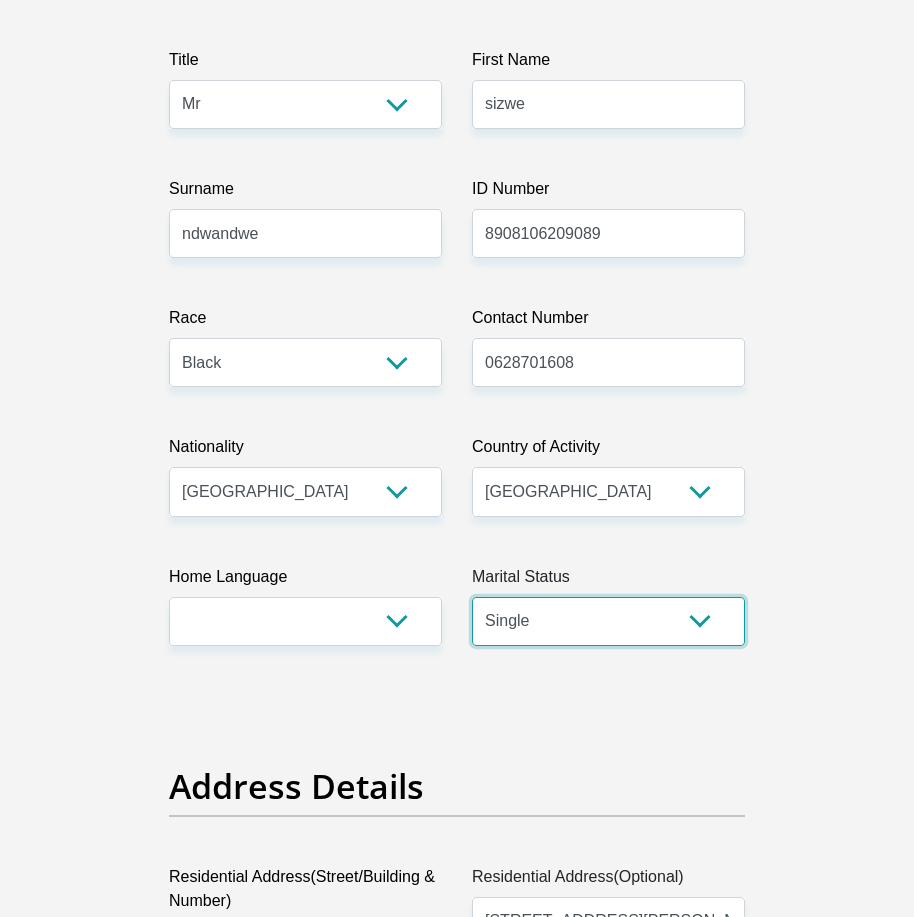 click on "Married ANC
Single
Divorced
Widowed
Married COP or Customary Law" at bounding box center (608, 621) 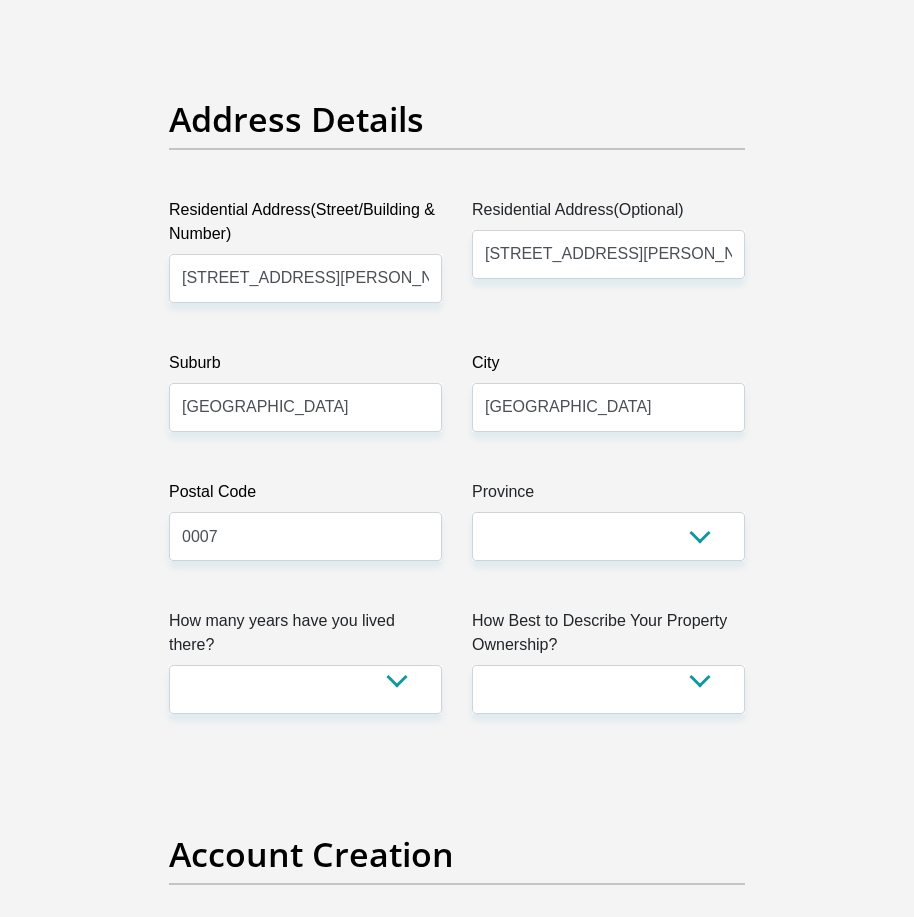 scroll, scrollTop: 1167, scrollLeft: 0, axis: vertical 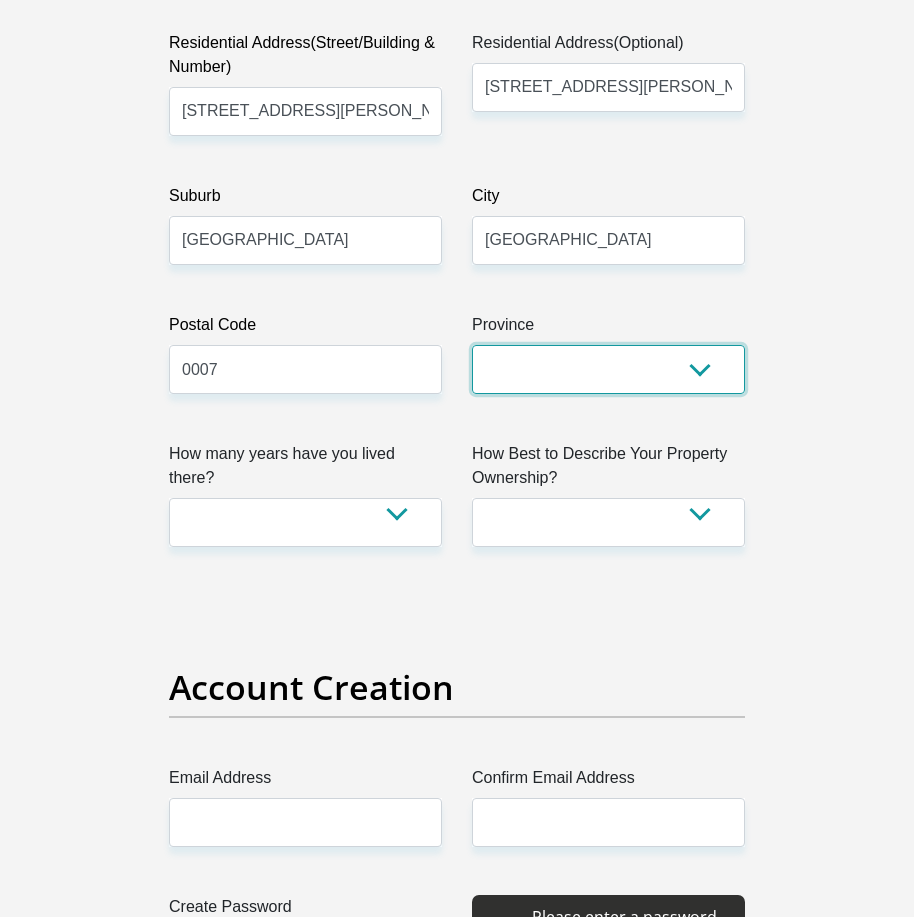 click on "Eastern Cape
Free State
[GEOGRAPHIC_DATA]
[GEOGRAPHIC_DATA][DATE]
[GEOGRAPHIC_DATA]
[GEOGRAPHIC_DATA]
[GEOGRAPHIC_DATA]
[GEOGRAPHIC_DATA]" at bounding box center [608, 369] 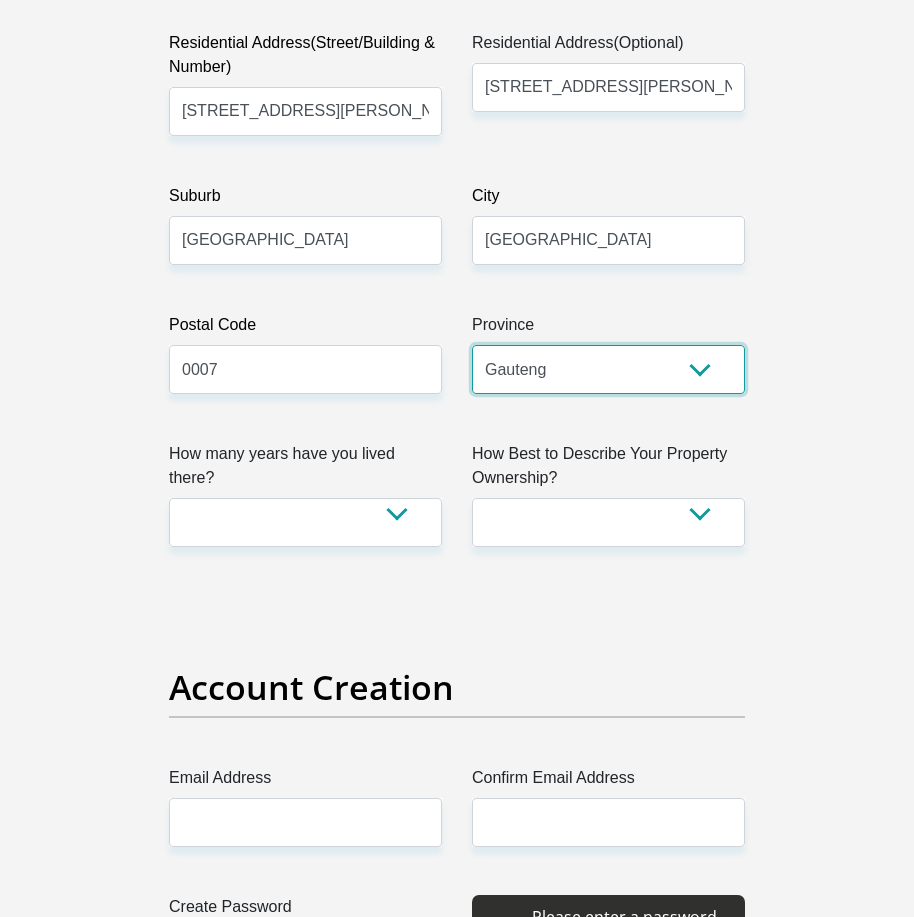click on "Eastern Cape
Free State
[GEOGRAPHIC_DATA]
[GEOGRAPHIC_DATA][DATE]
[GEOGRAPHIC_DATA]
[GEOGRAPHIC_DATA]
[GEOGRAPHIC_DATA]
[GEOGRAPHIC_DATA]" at bounding box center [608, 369] 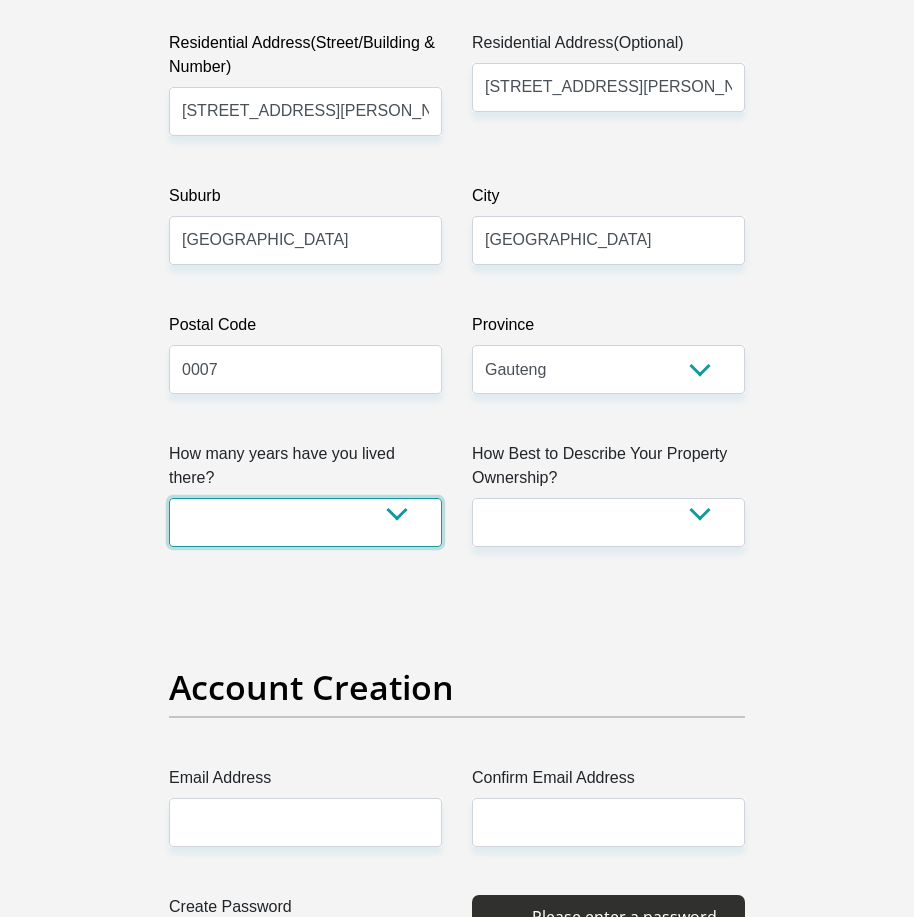 click on "less than 1 year
1-3 years
3-5 years
5+ years" at bounding box center [305, 522] 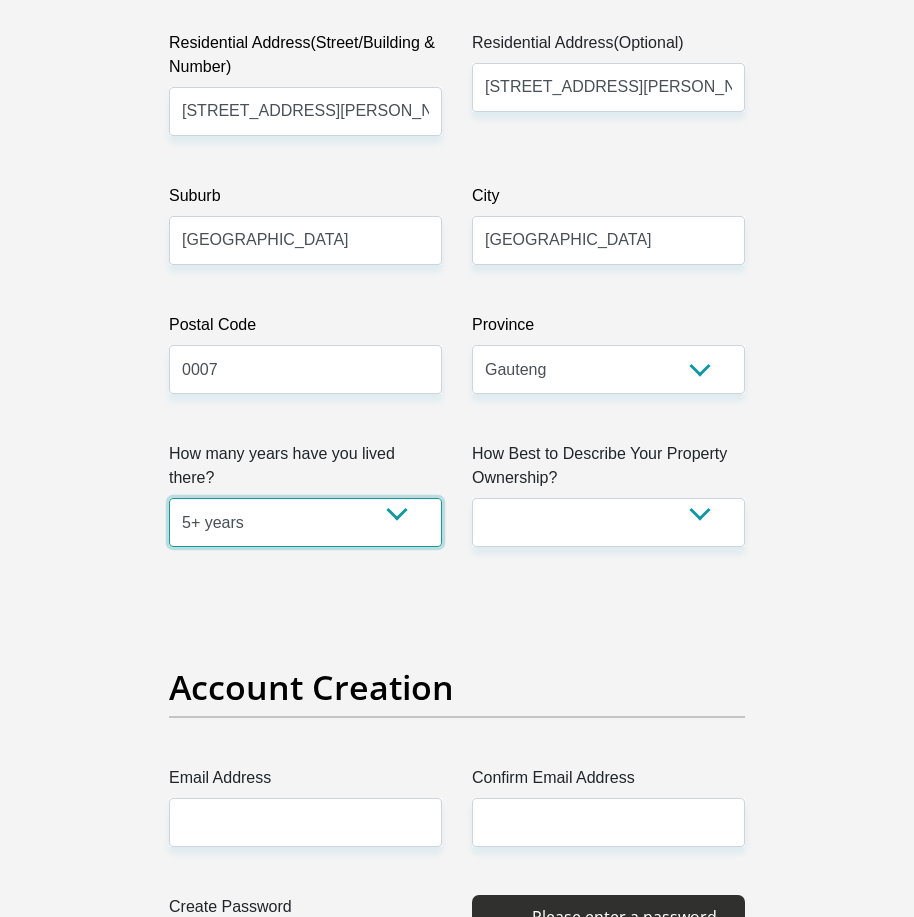 click on "less than 1 year
1-3 years
3-5 years
5+ years" at bounding box center (305, 522) 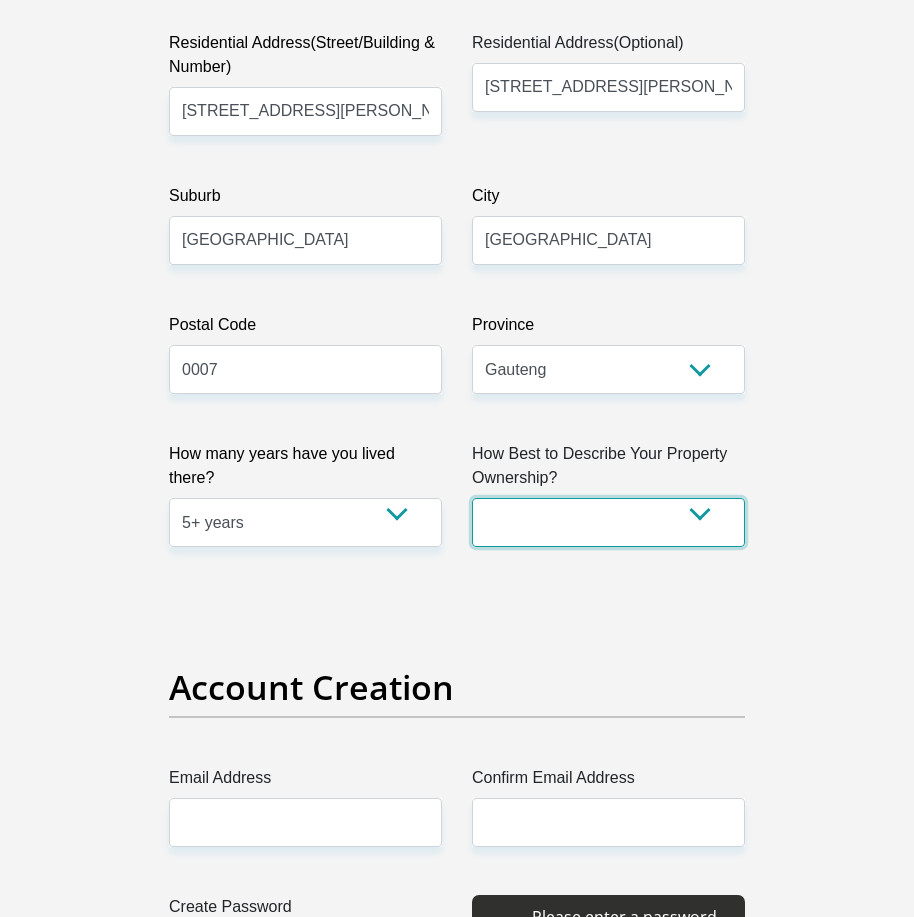 click on "Owned
Rented
Family Owned
Company Dwelling" at bounding box center (608, 522) 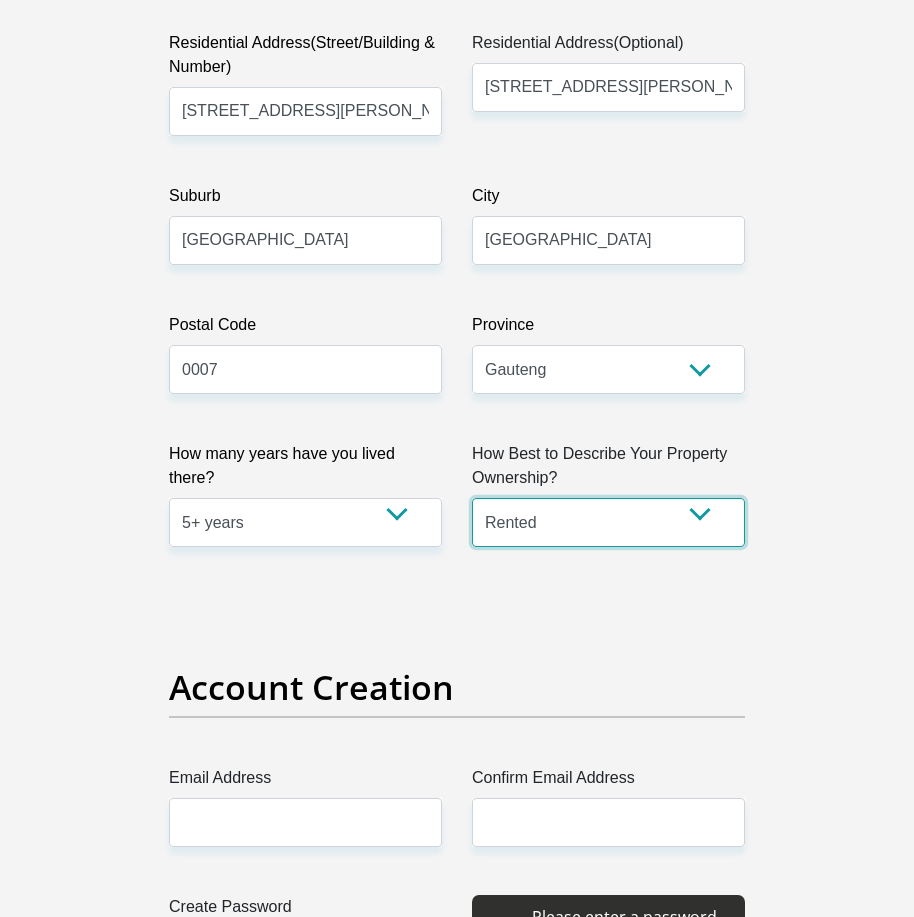 click on "Owned
Rented
Family Owned
Company Dwelling" at bounding box center (608, 522) 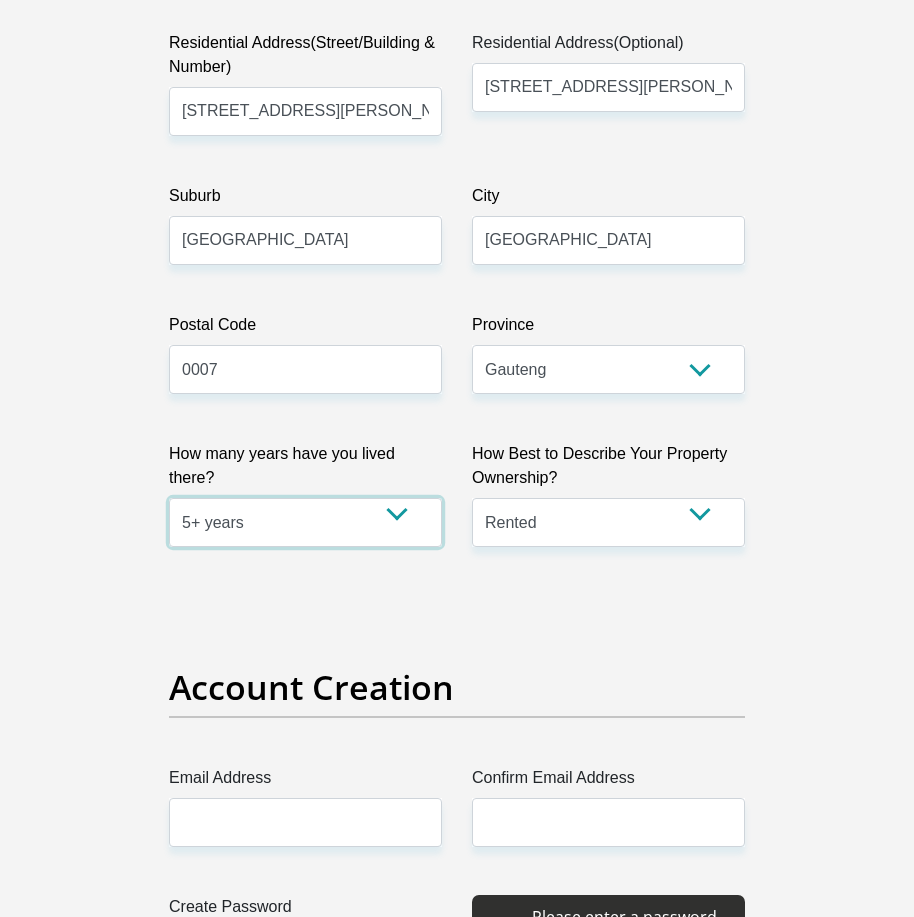 click on "less than 1 year
1-3 years
3-5 years
5+ years" at bounding box center [305, 522] 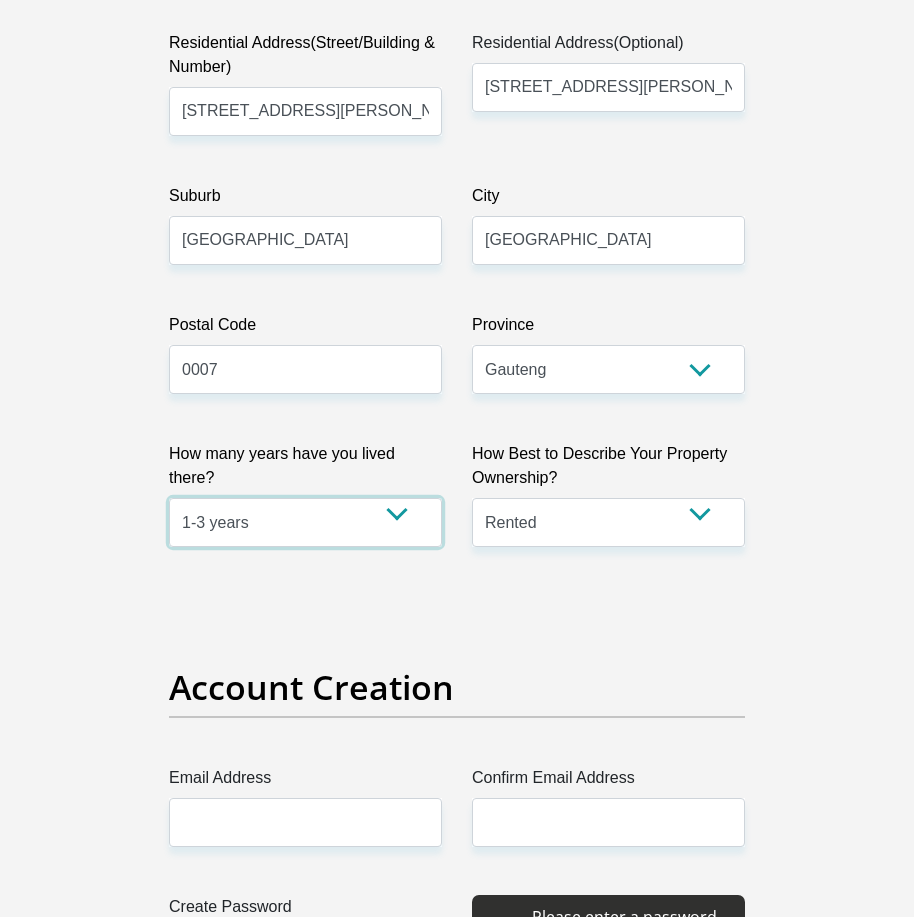 click on "less than 1 year
1-3 years
3-5 years
5+ years" at bounding box center [305, 522] 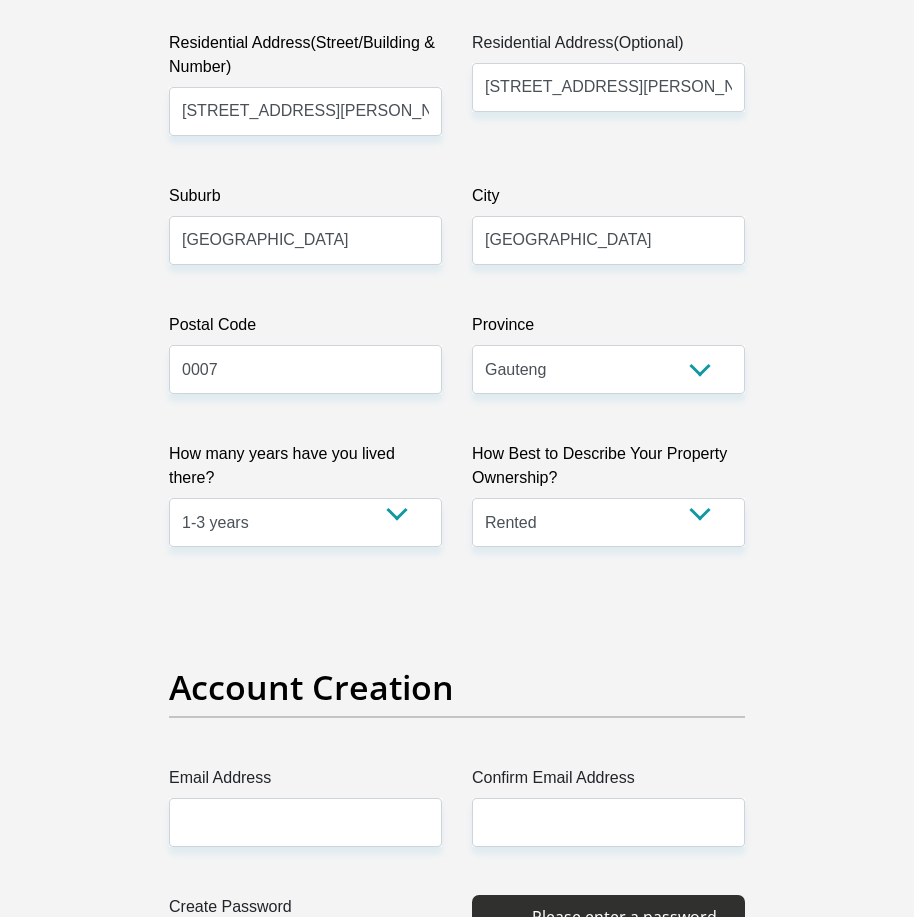 scroll, scrollTop: 1500, scrollLeft: 0, axis: vertical 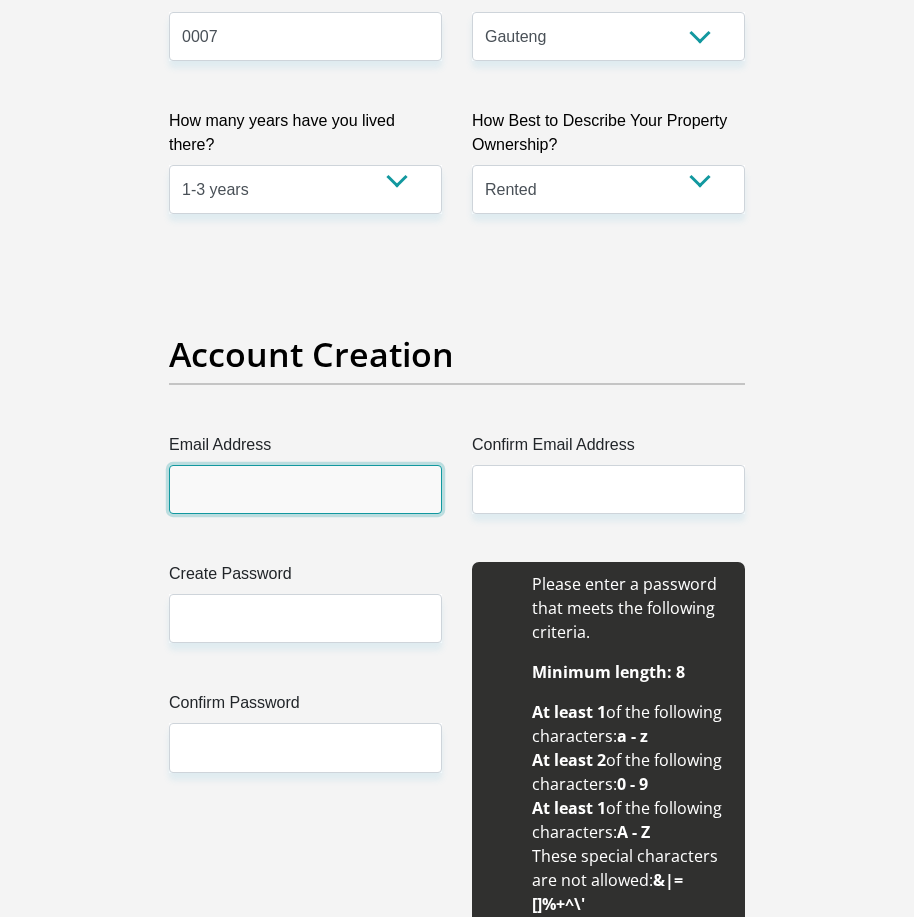 click on "Email Address" at bounding box center [305, 489] 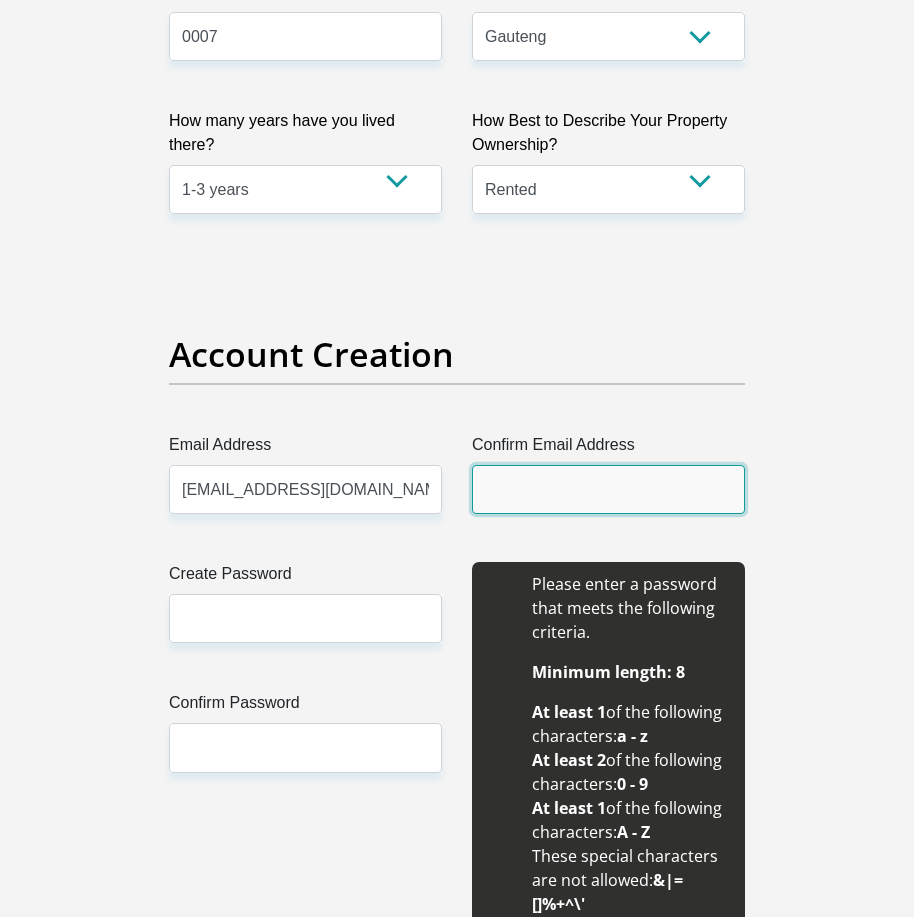 type on "[EMAIL_ADDRESS][DOMAIN_NAME]" 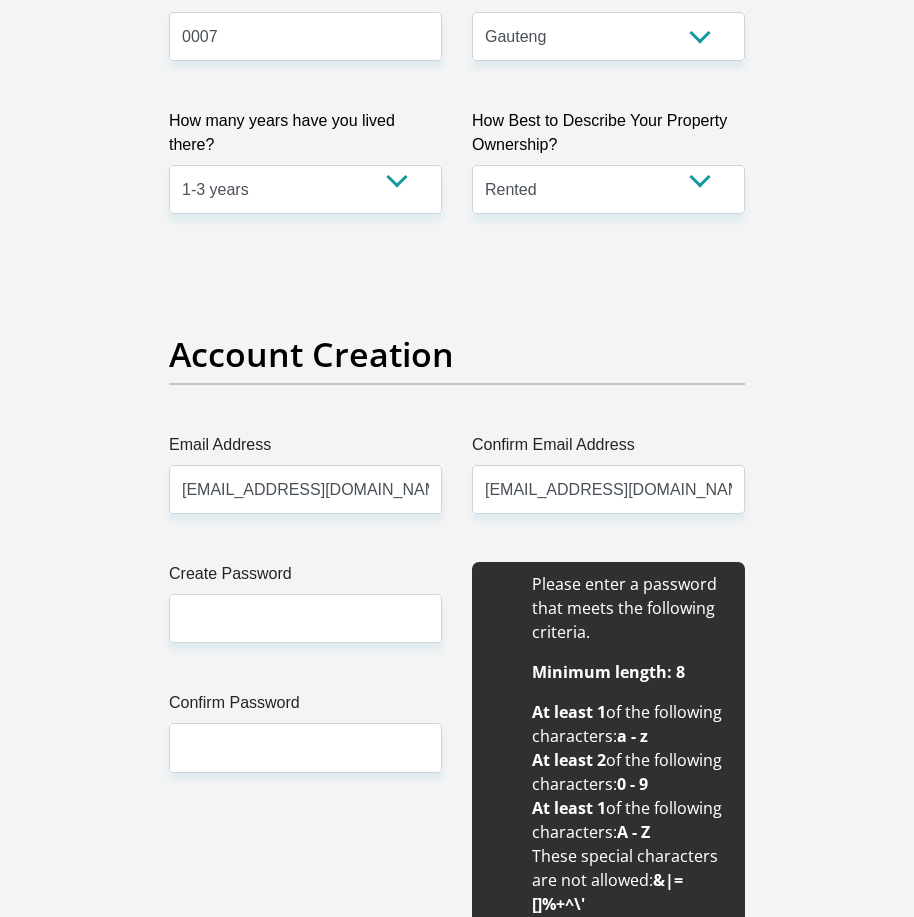 type 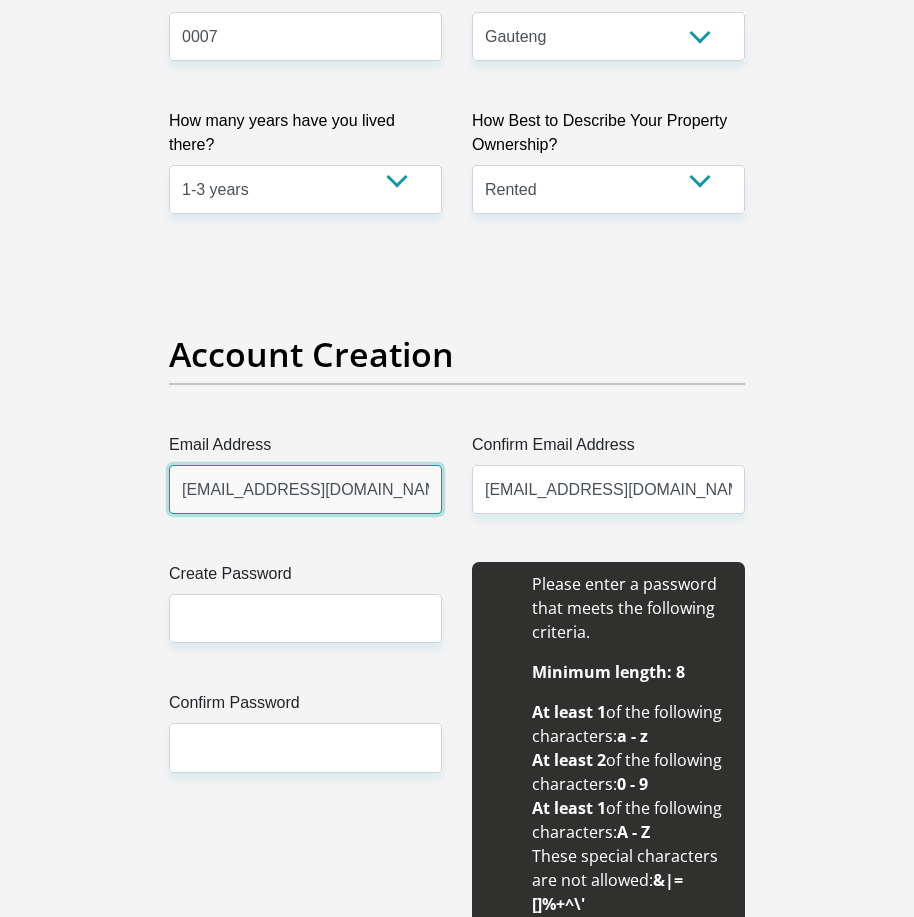 type 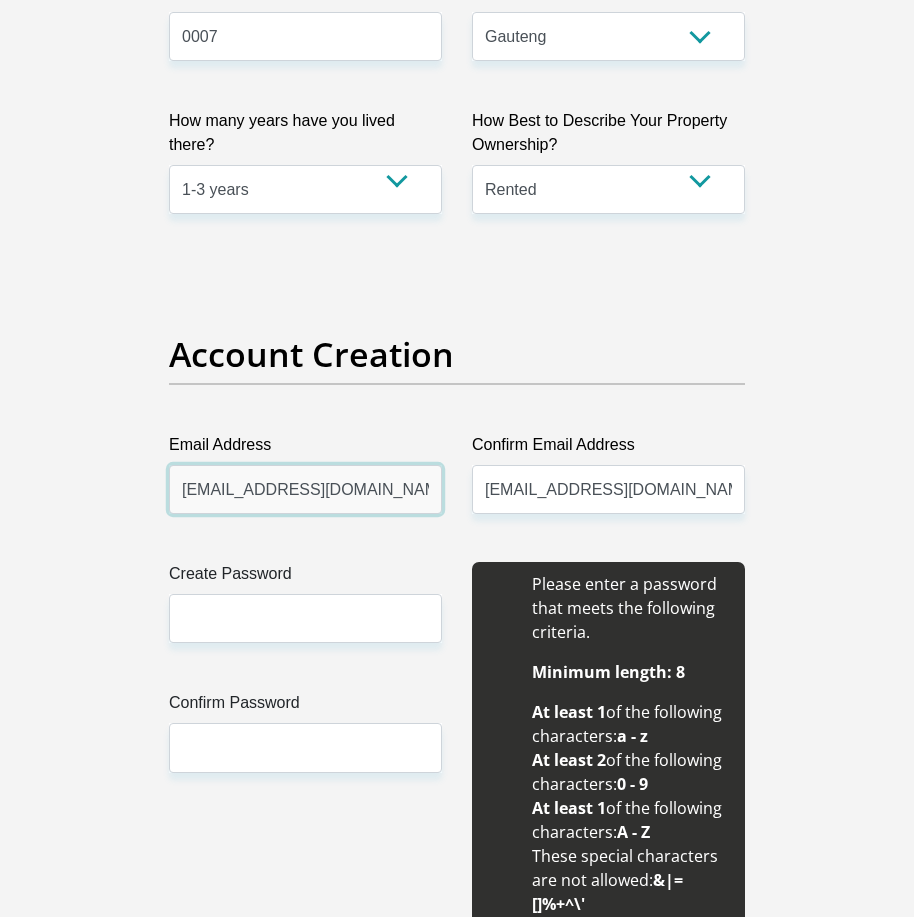 scroll, scrollTop: 1667, scrollLeft: 0, axis: vertical 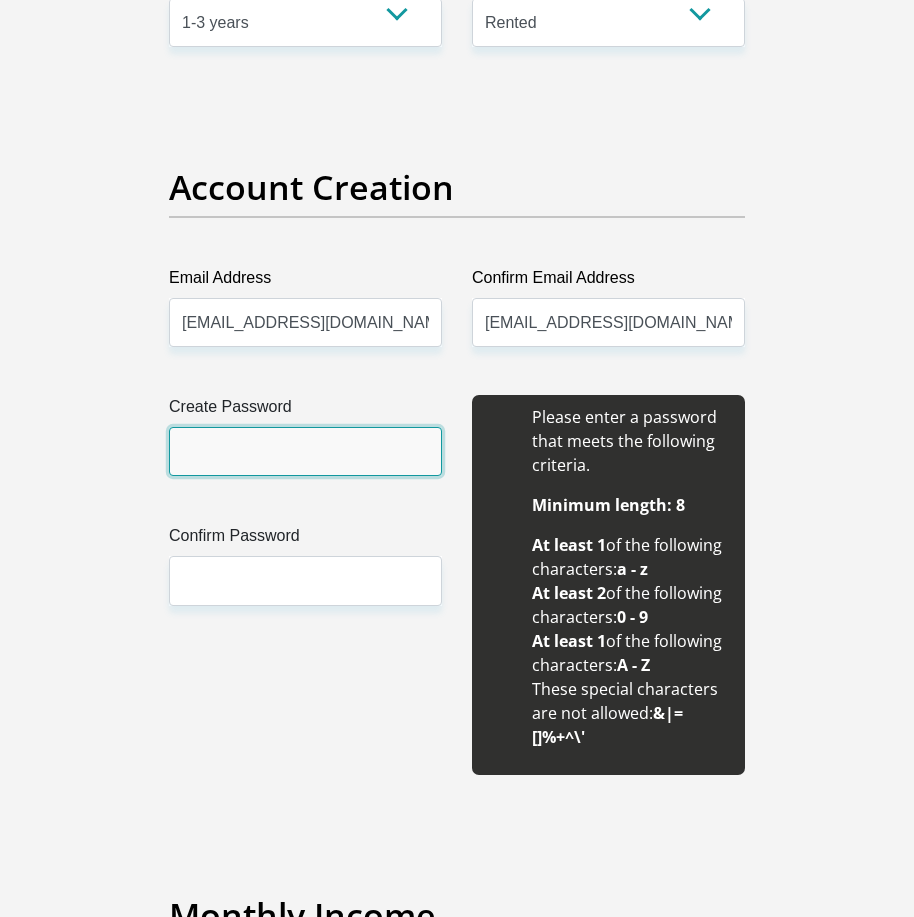 click on "Create Password" at bounding box center [305, 451] 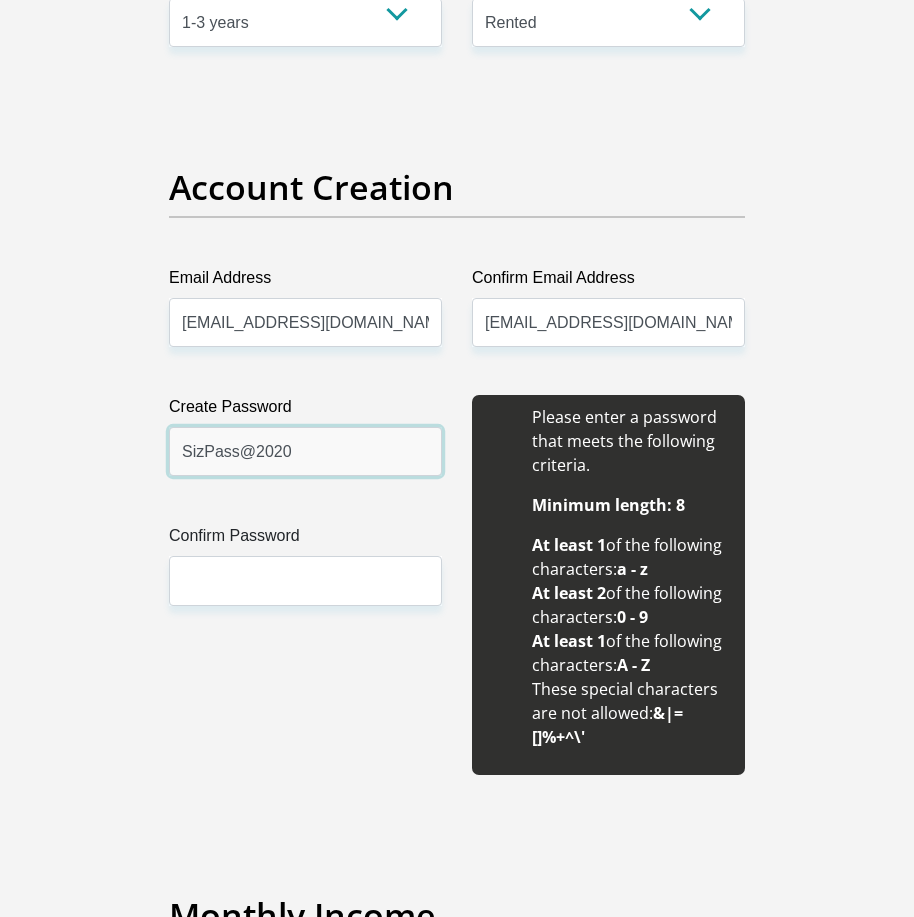type on "SizPass@2020" 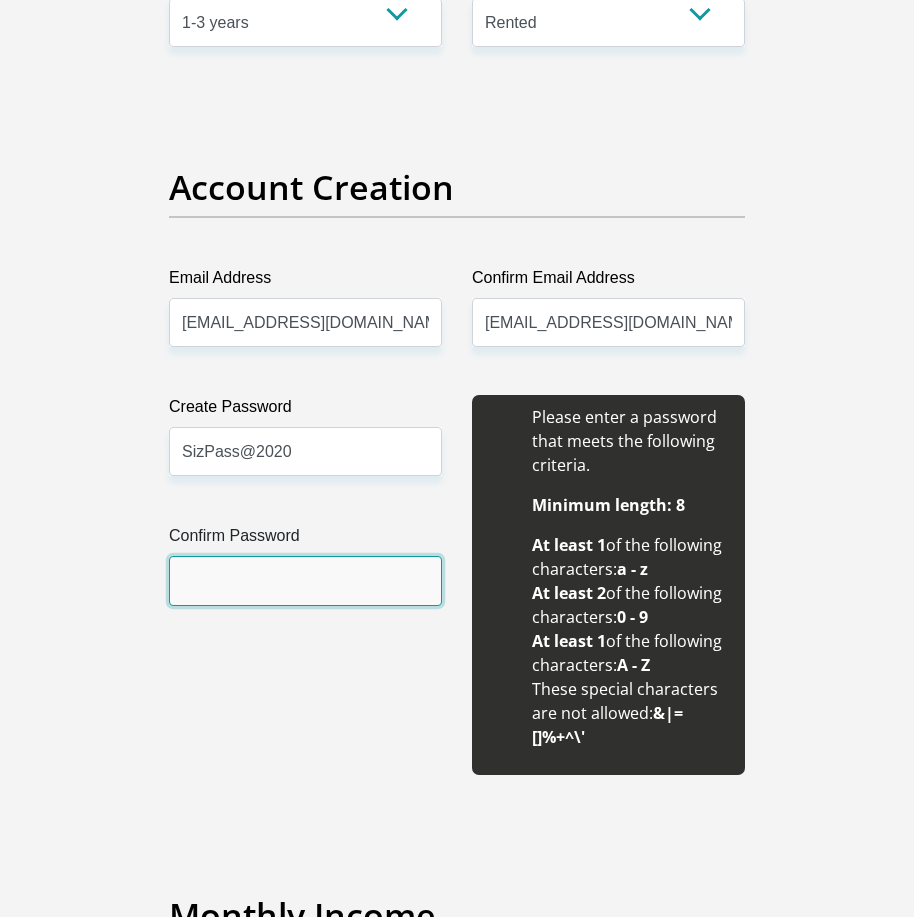 click on "Confirm Password" at bounding box center (305, 580) 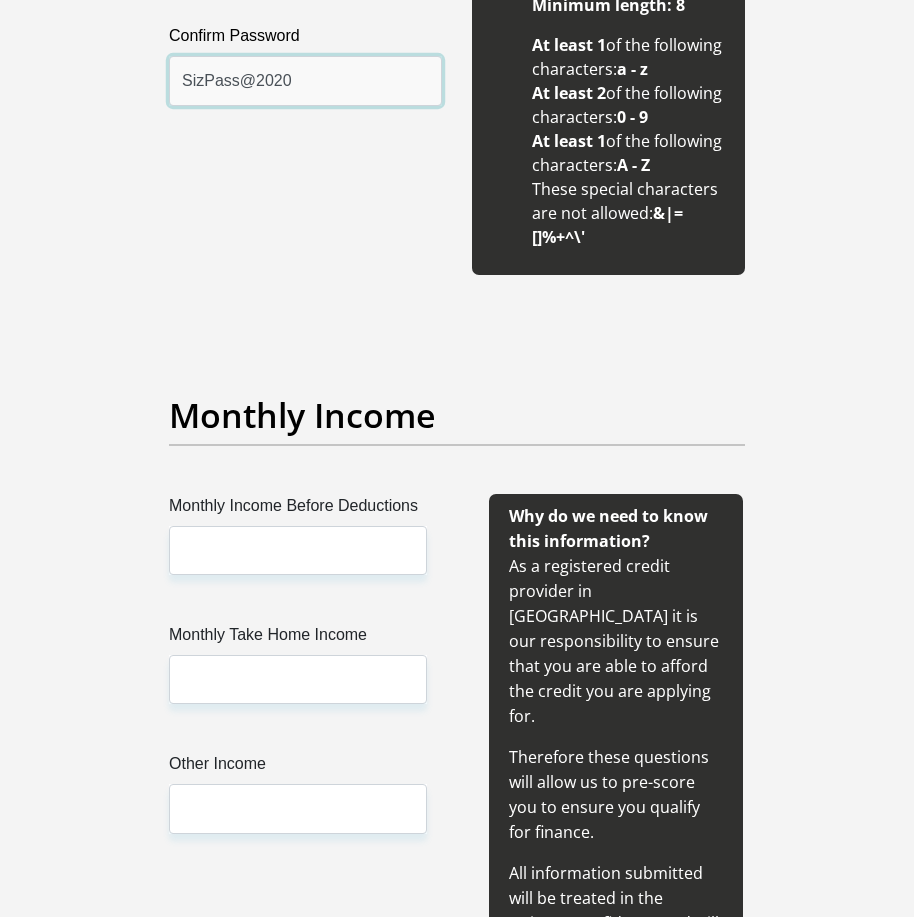 scroll, scrollTop: 2333, scrollLeft: 0, axis: vertical 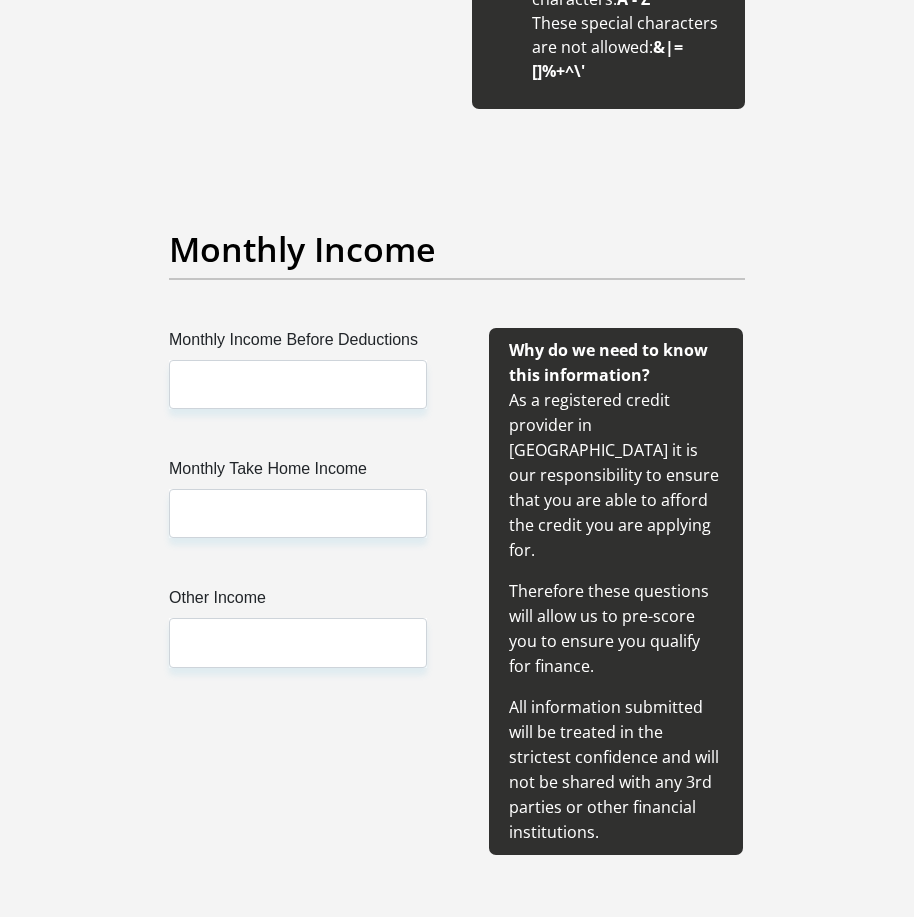 type on "SizPass@2020" 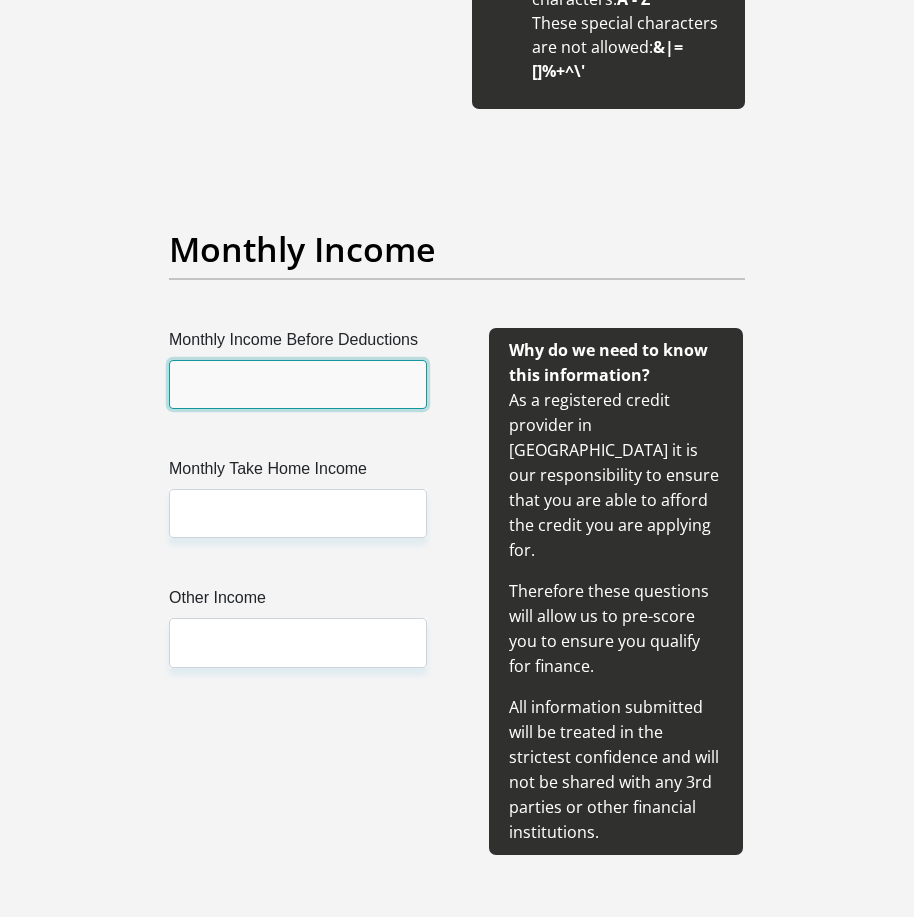click on "Monthly Income Before Deductions" at bounding box center (298, 384) 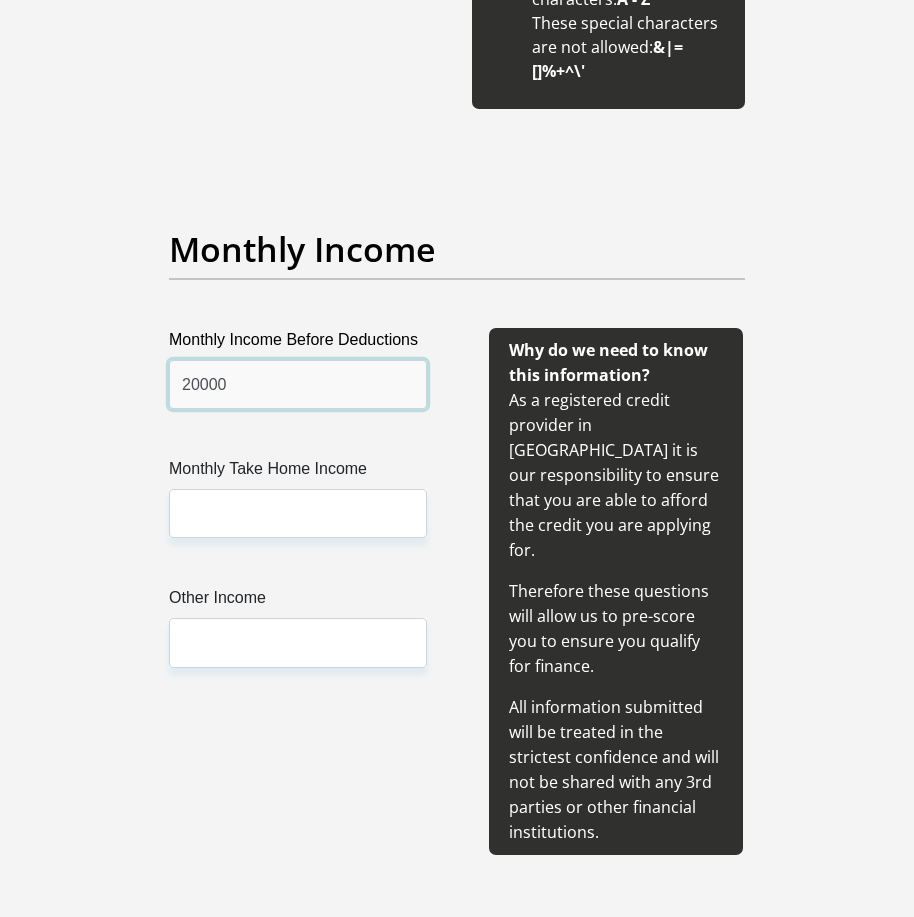 type on "20000" 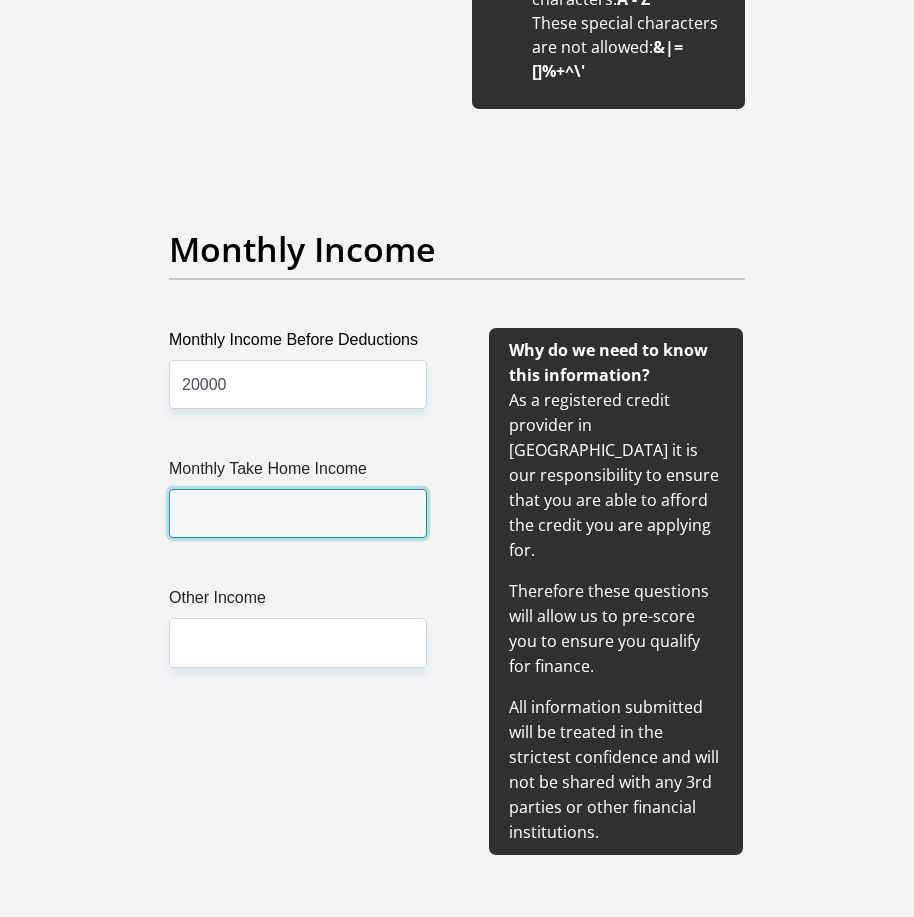 click on "Monthly Take Home Income" at bounding box center (298, 513) 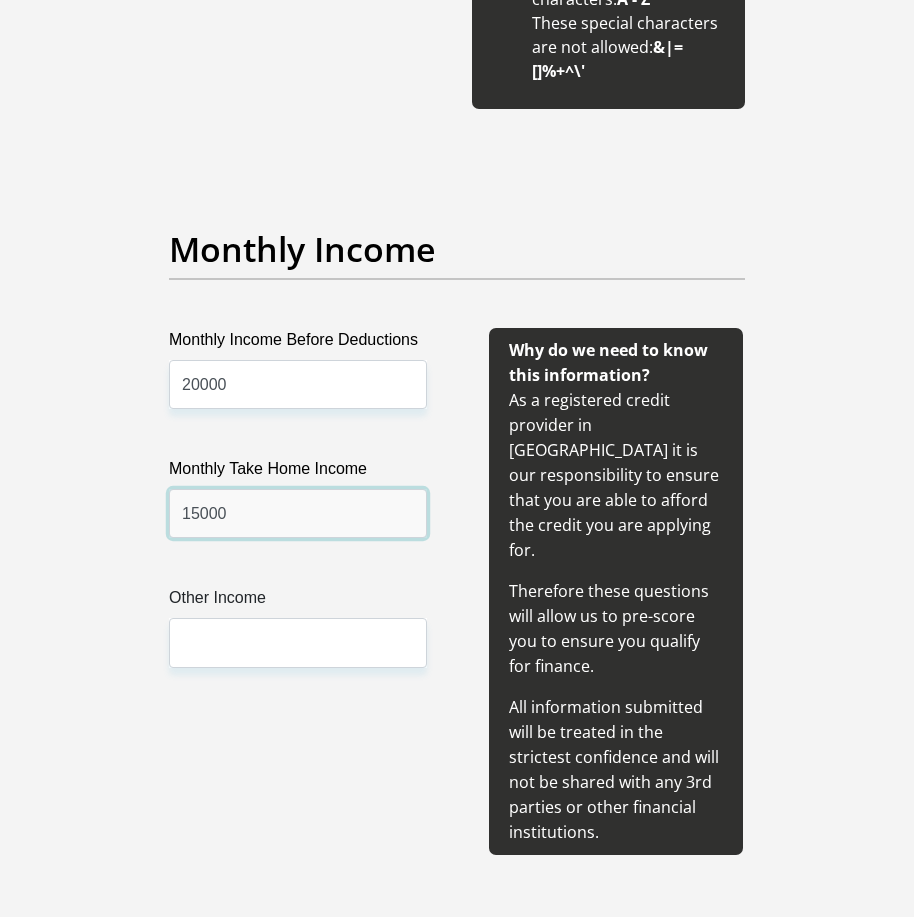 type on "15000" 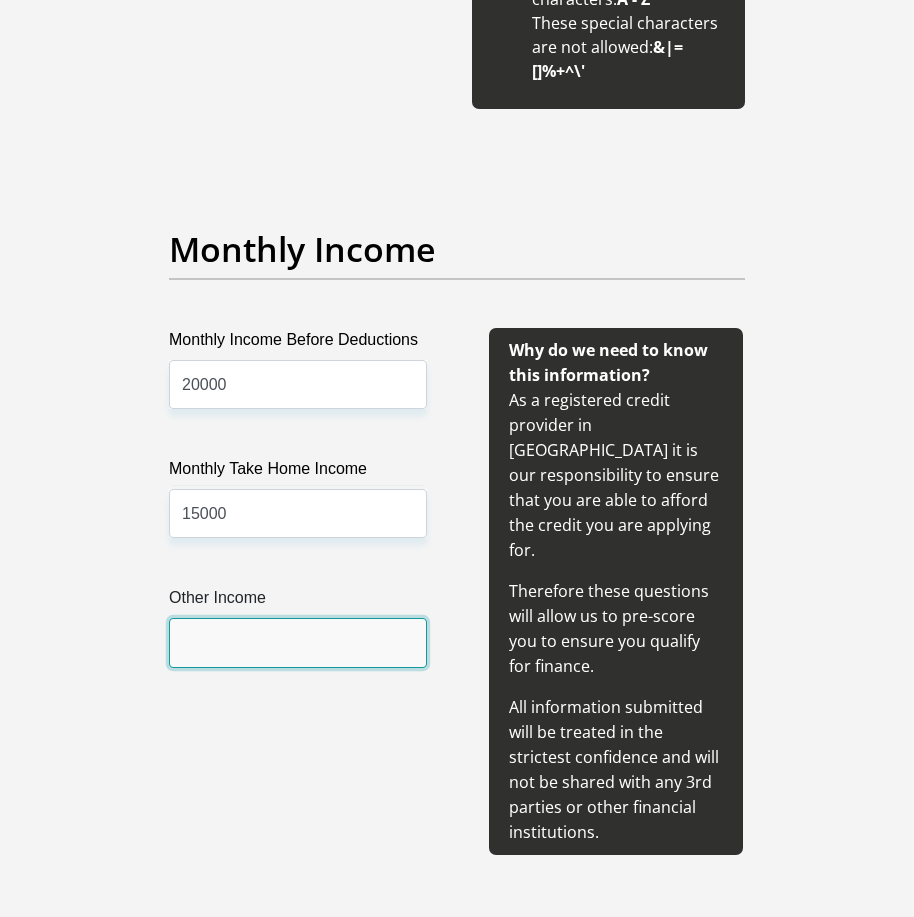 click on "Other Income" at bounding box center [298, 642] 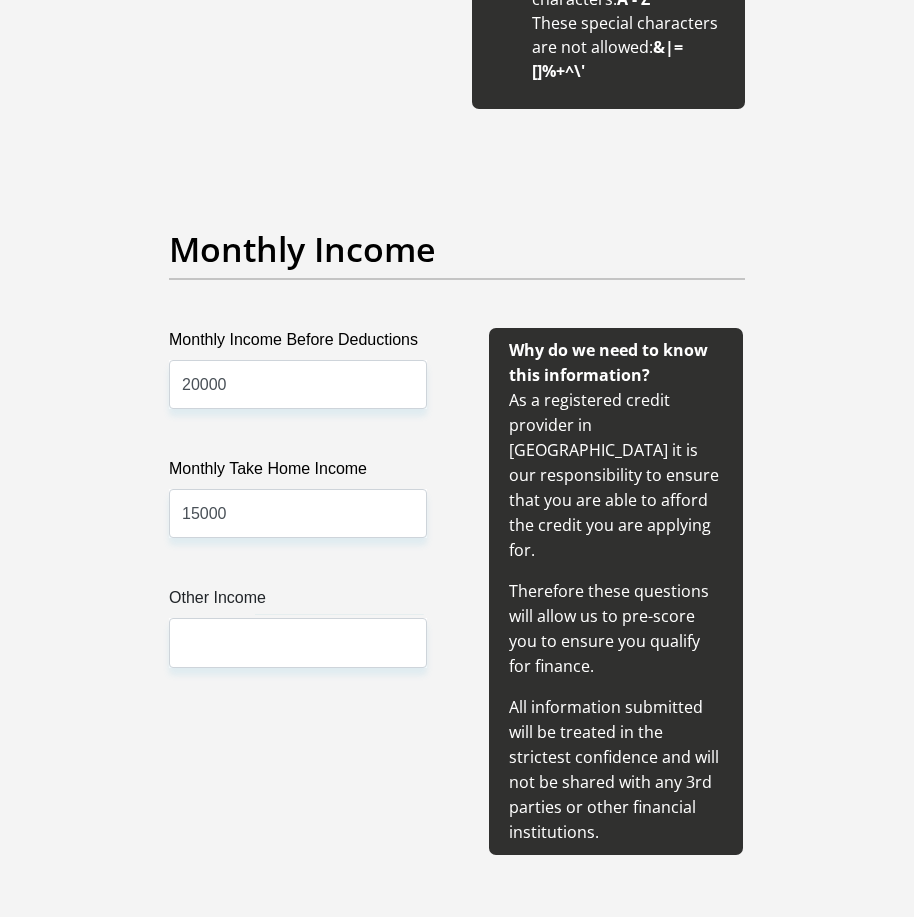 click on "Monthly Income Before Deductions
20000
Monthly Take Home Income
15000
Other Income" at bounding box center [298, 591] 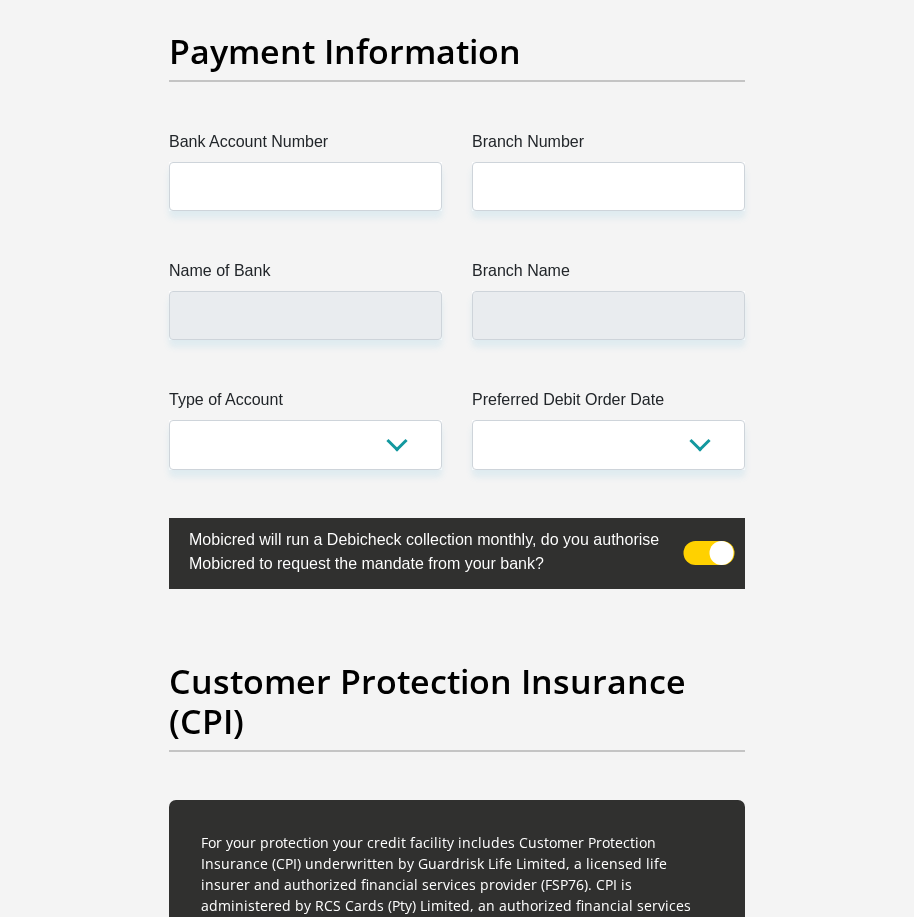 scroll, scrollTop: 5167, scrollLeft: 0, axis: vertical 